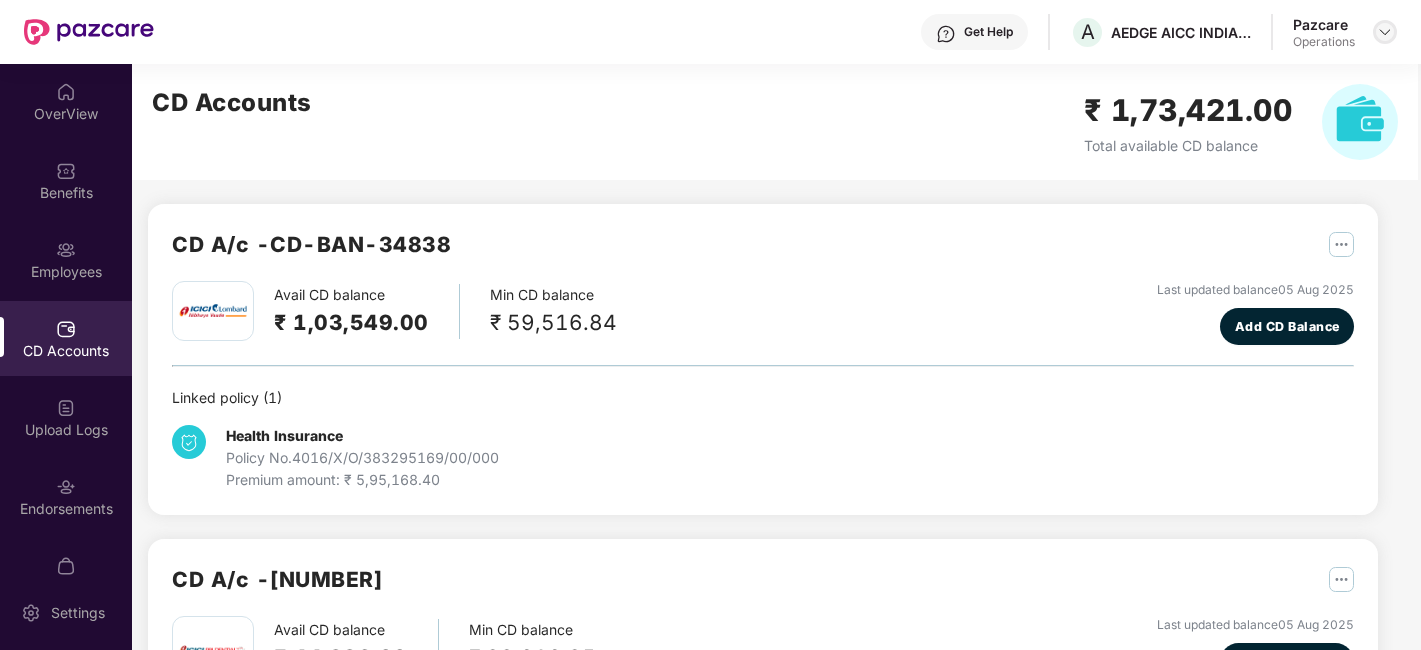 scroll, scrollTop: 0, scrollLeft: 0, axis: both 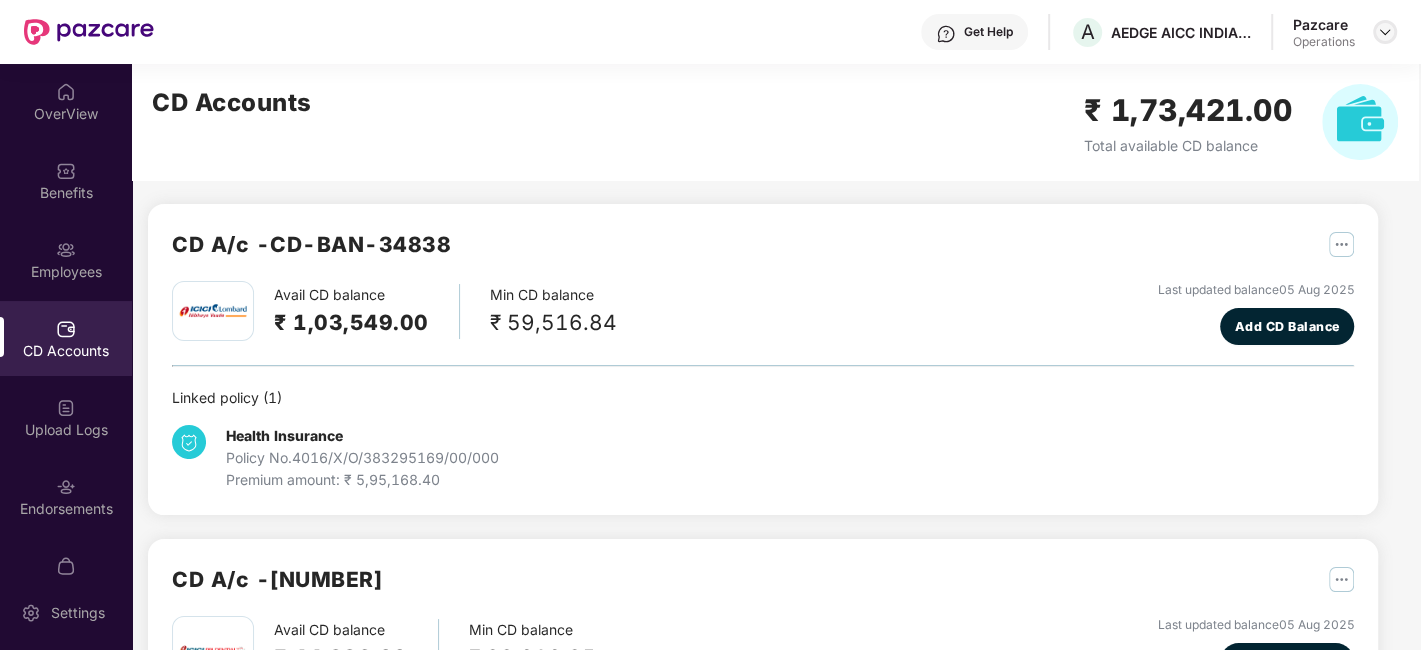 click at bounding box center [1385, 32] 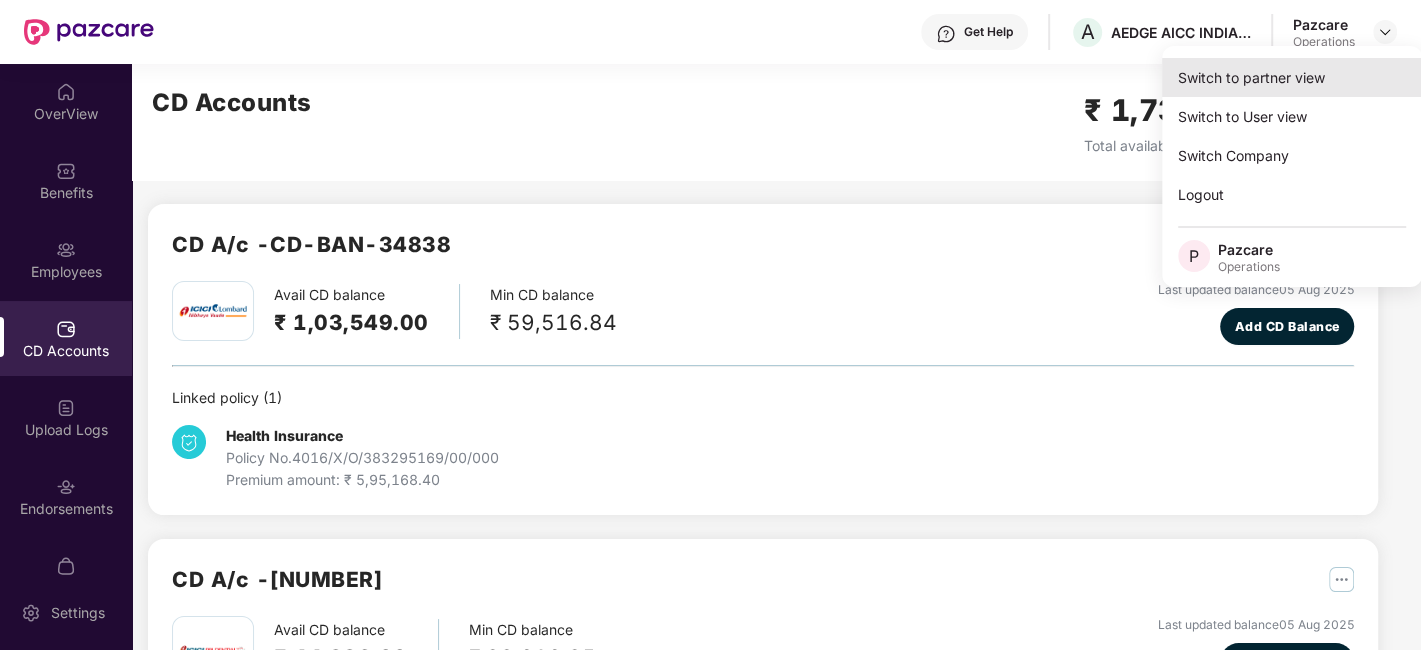 click on "Switch to partner view" at bounding box center [1292, 77] 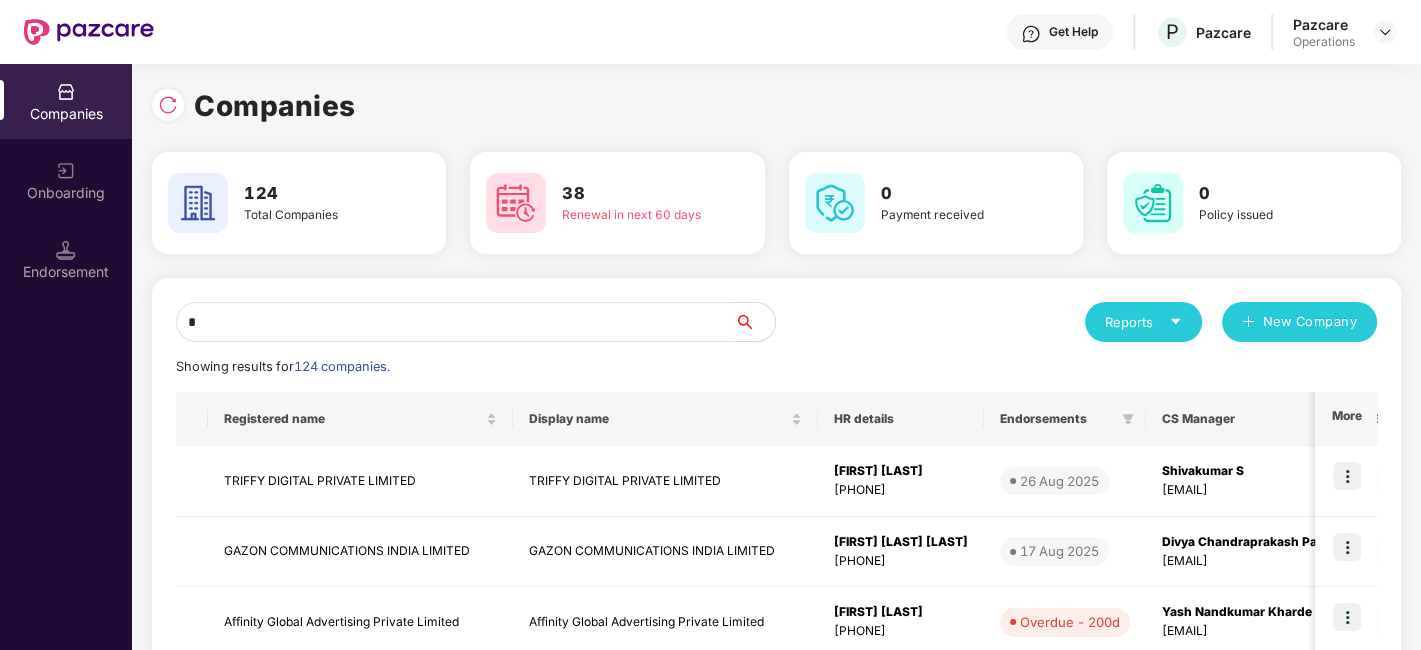 click on "*" at bounding box center (455, 322) 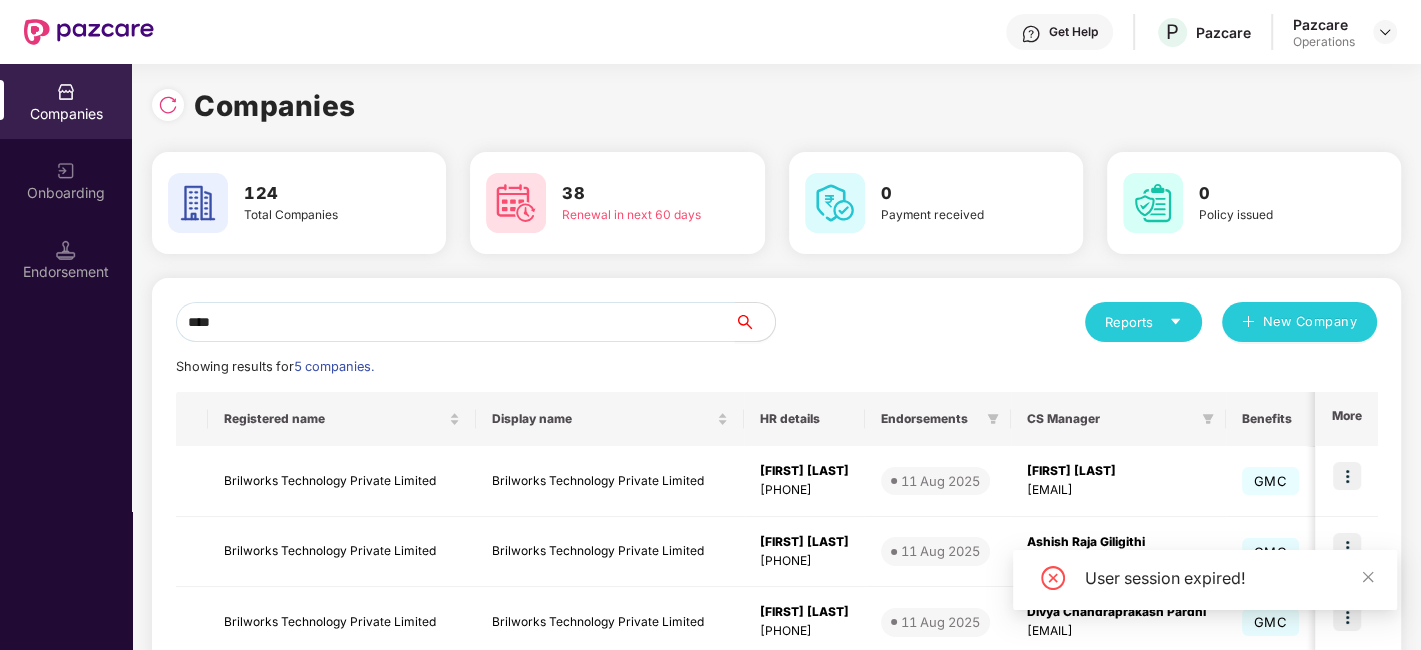 type on "*****" 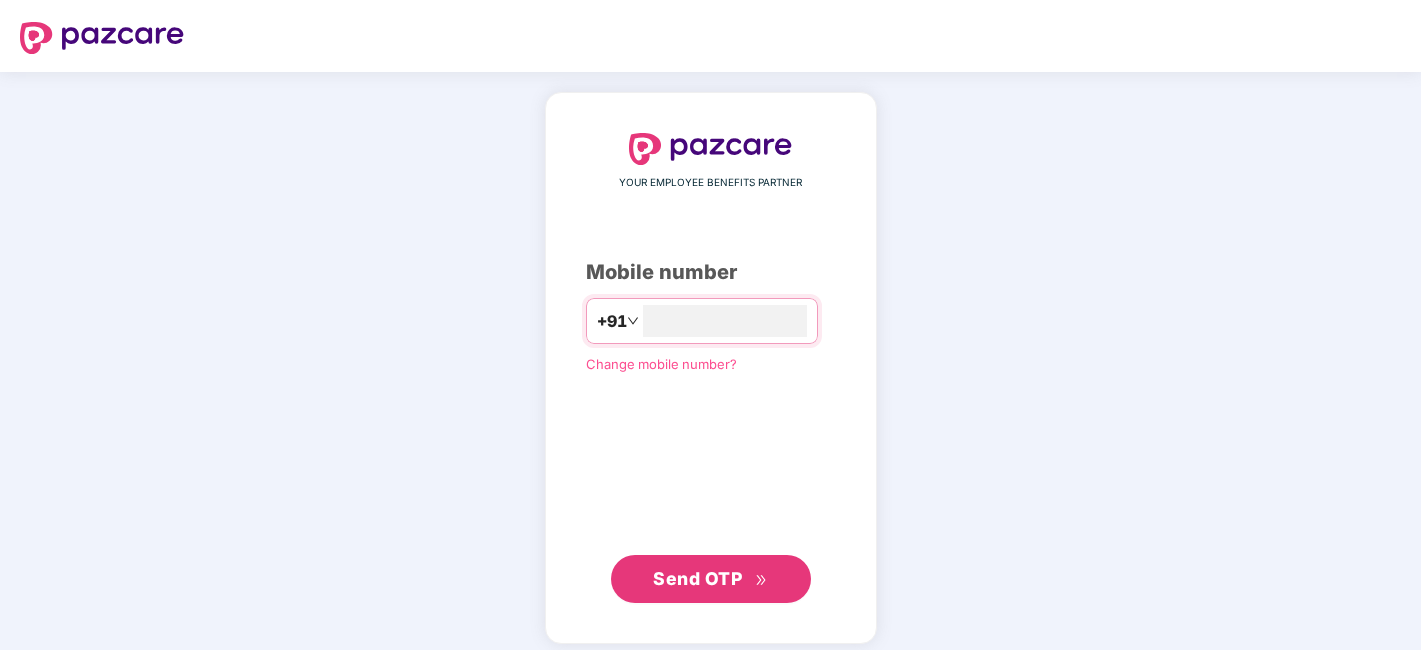 scroll, scrollTop: 0, scrollLeft: 0, axis: both 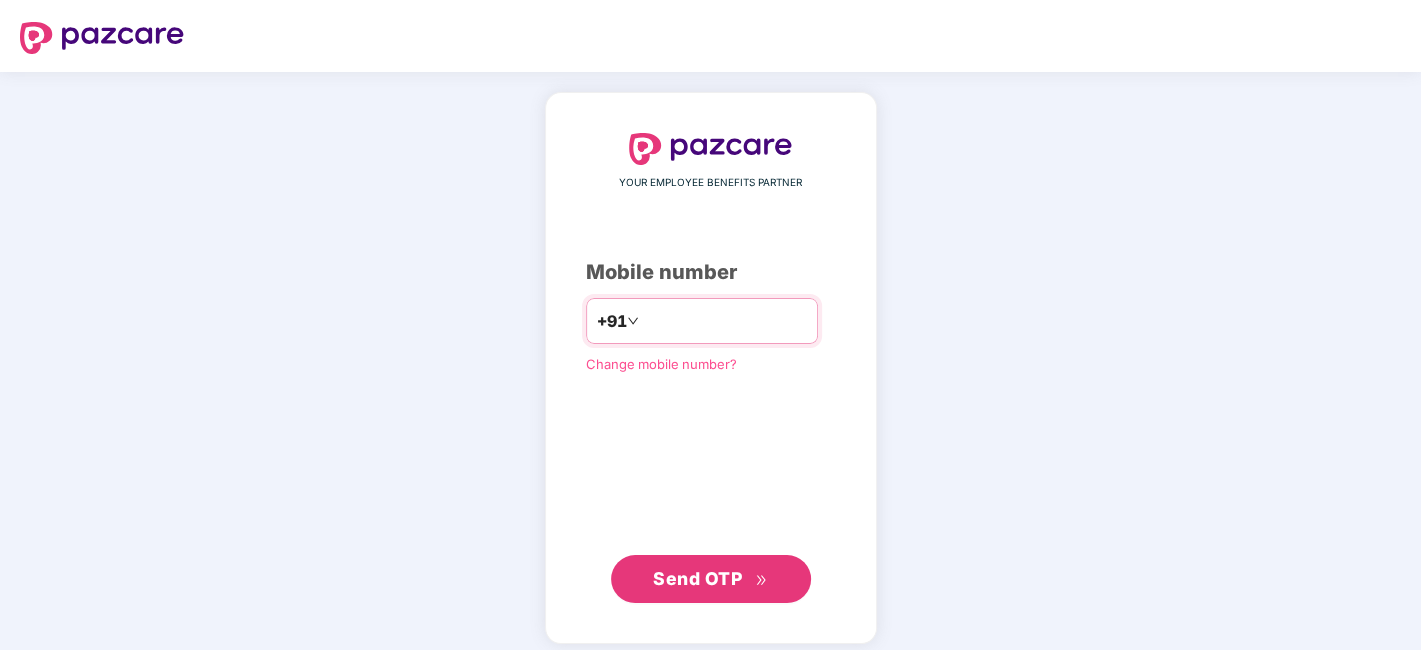 click at bounding box center (725, 321) 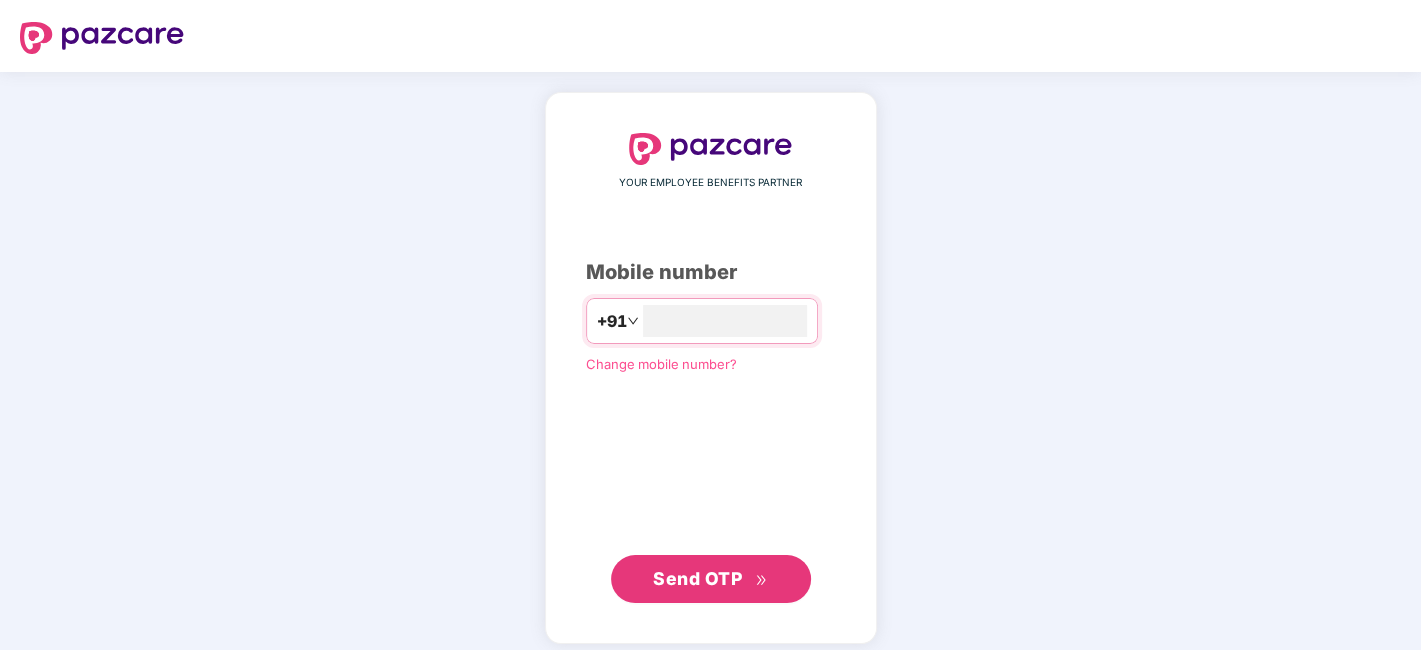 type on "**********" 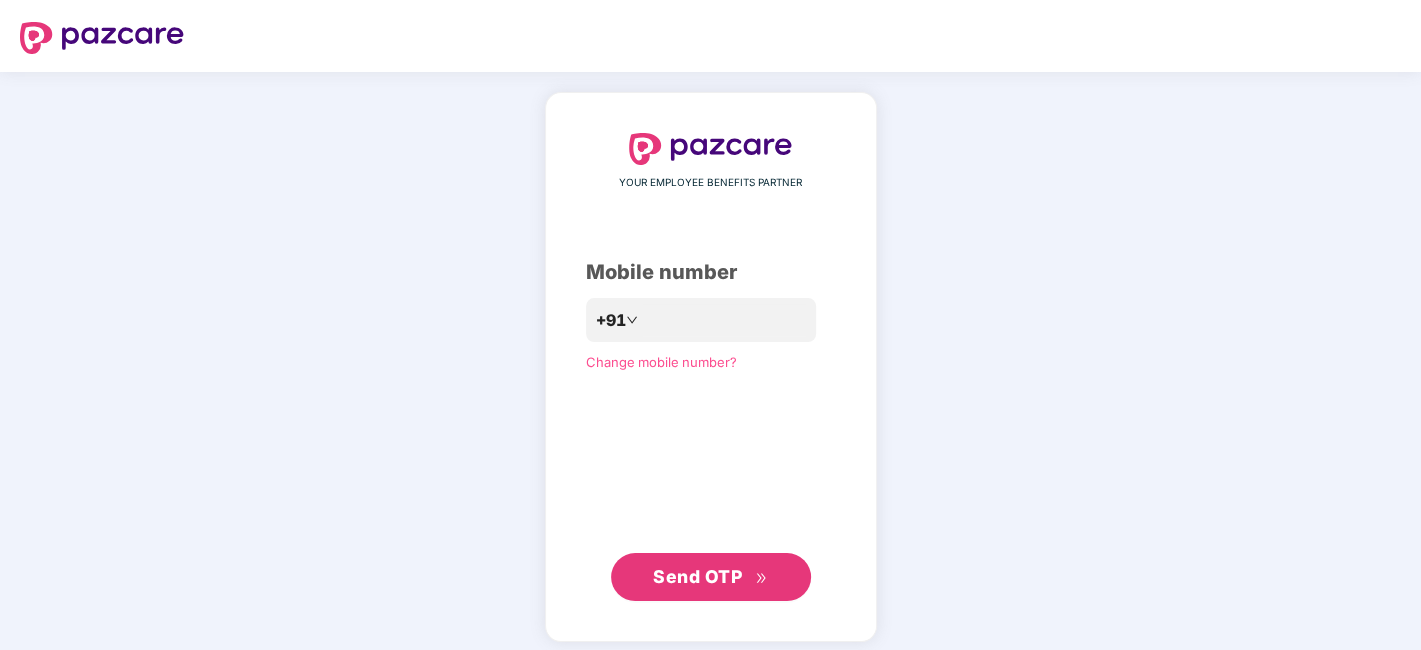 click on "Send OTP" at bounding box center (697, 576) 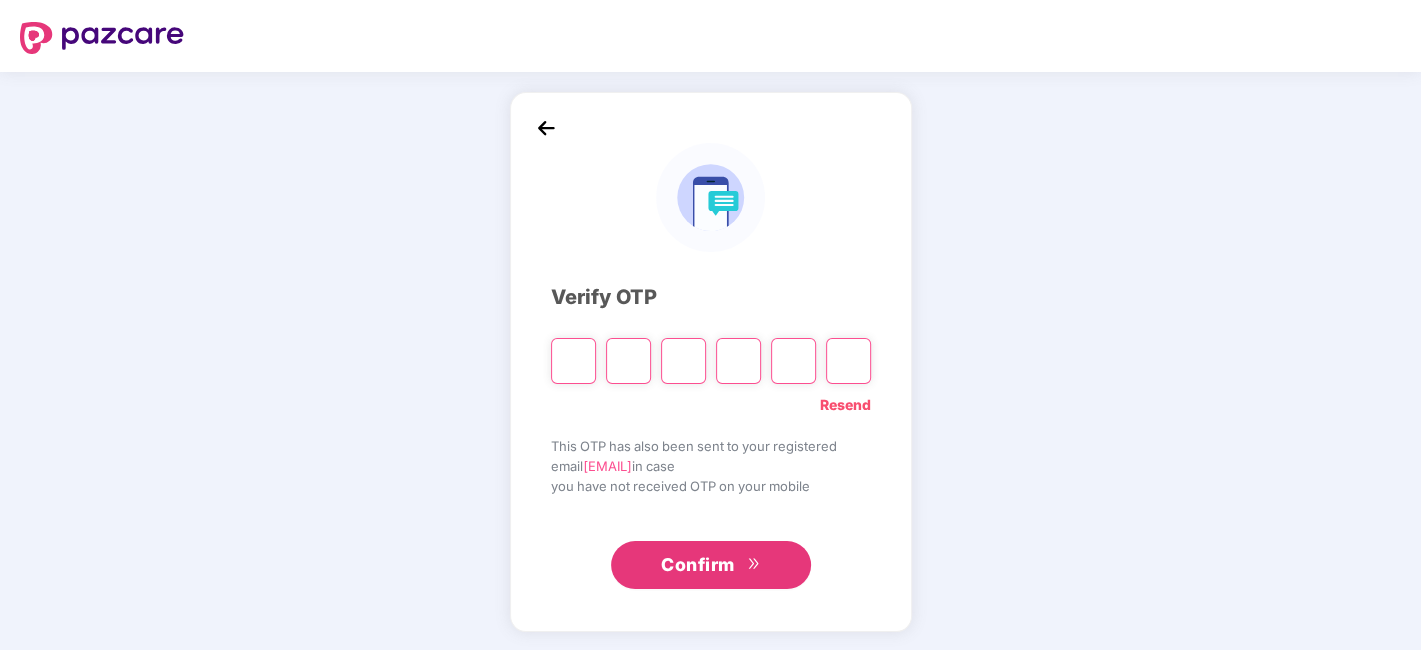 type on "*" 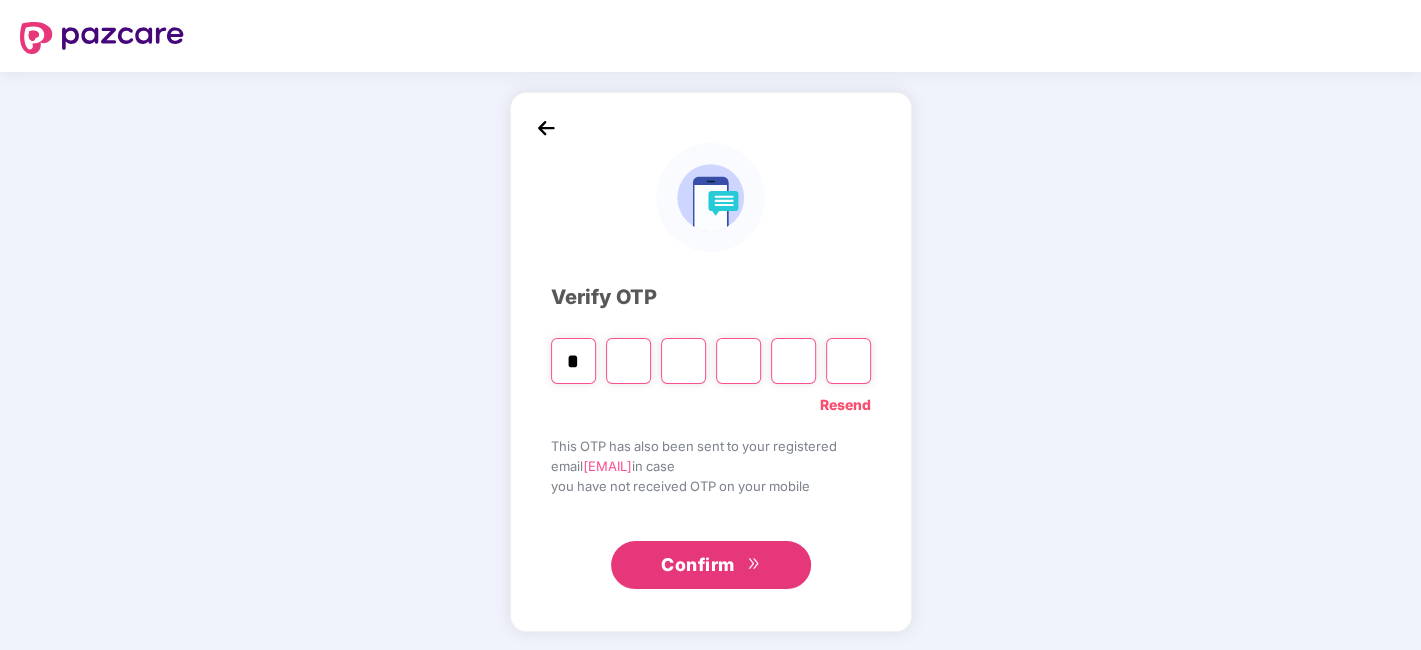 type on "*" 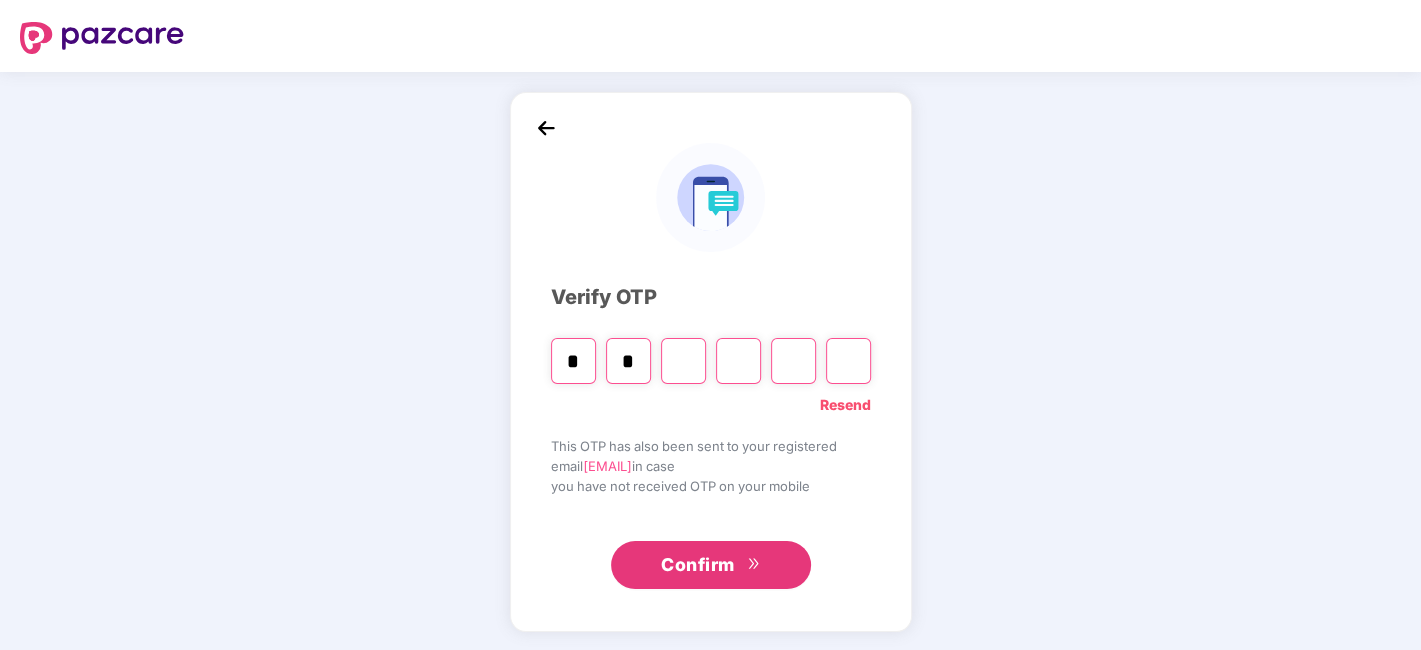 type on "*" 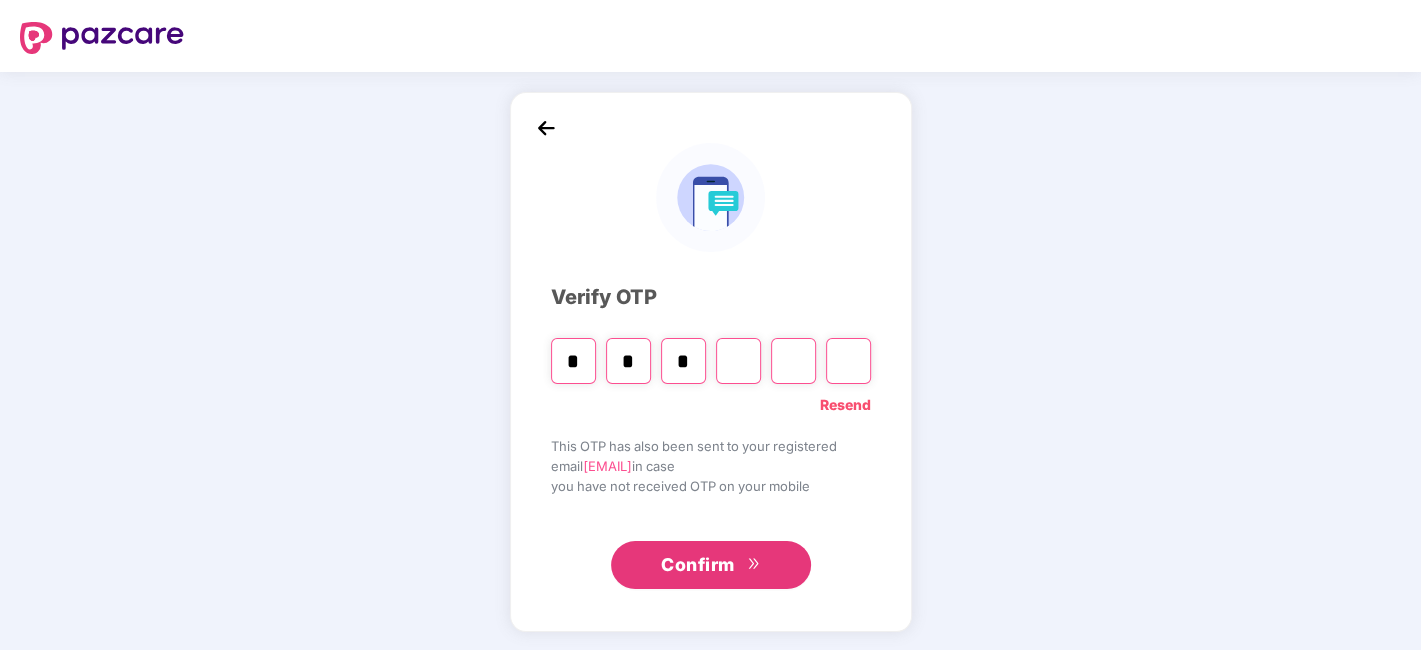 type on "*" 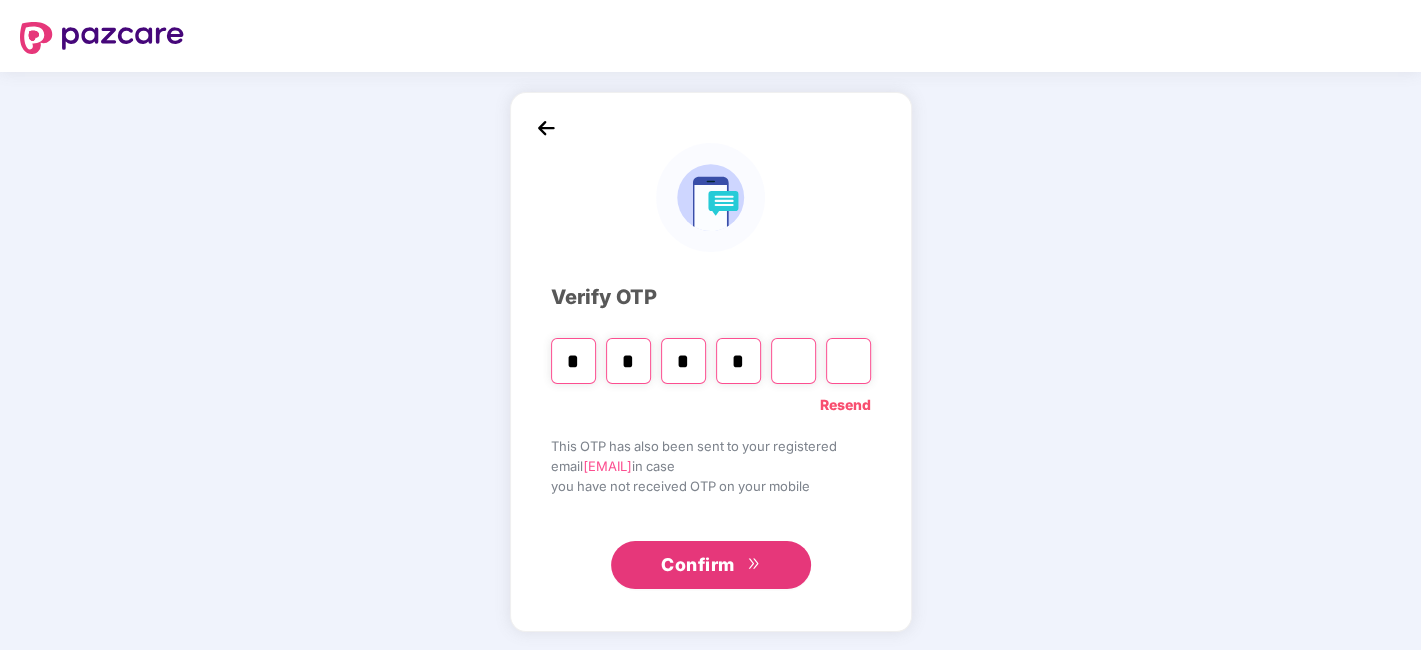 type on "*" 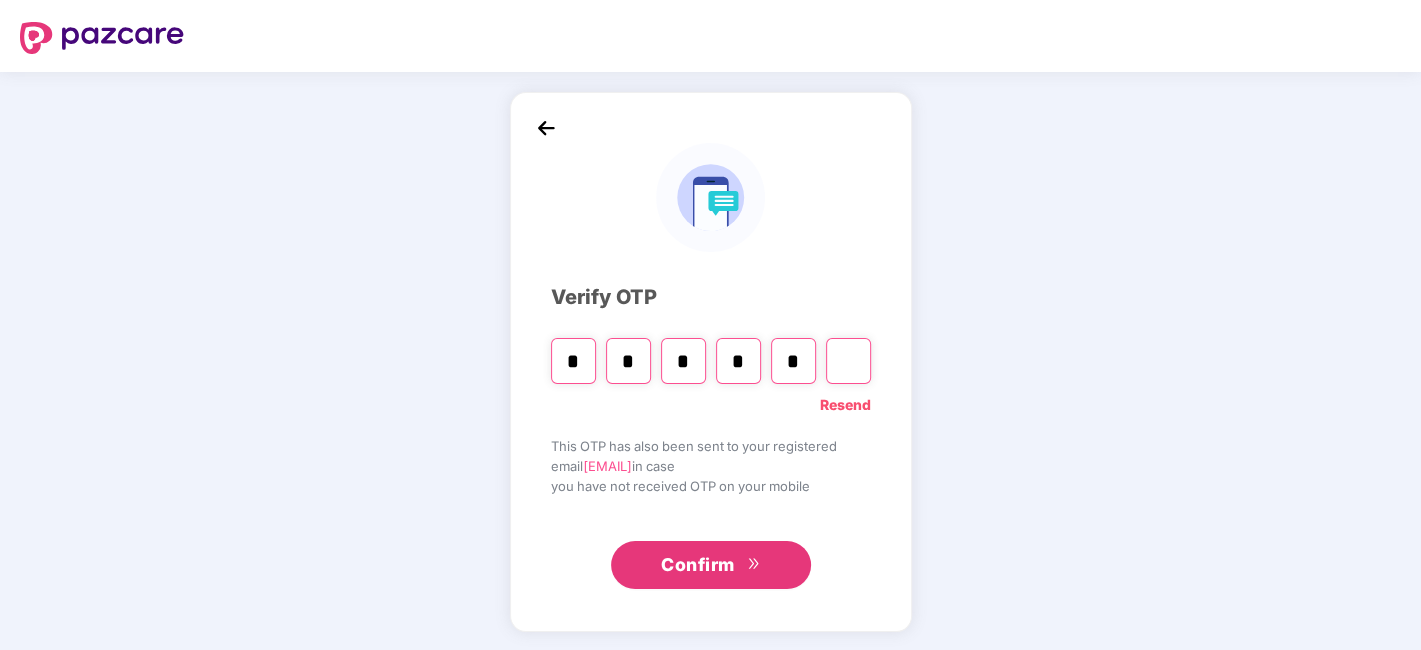 type on "*" 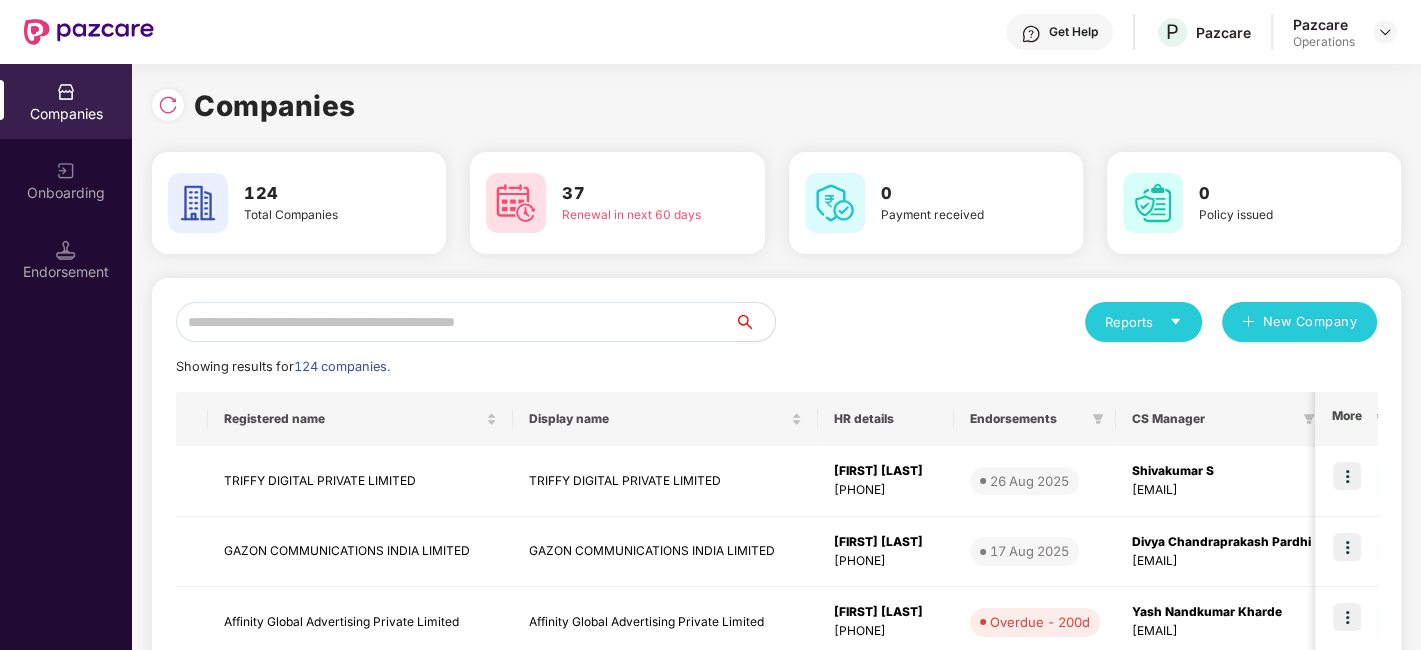 click at bounding box center [455, 322] 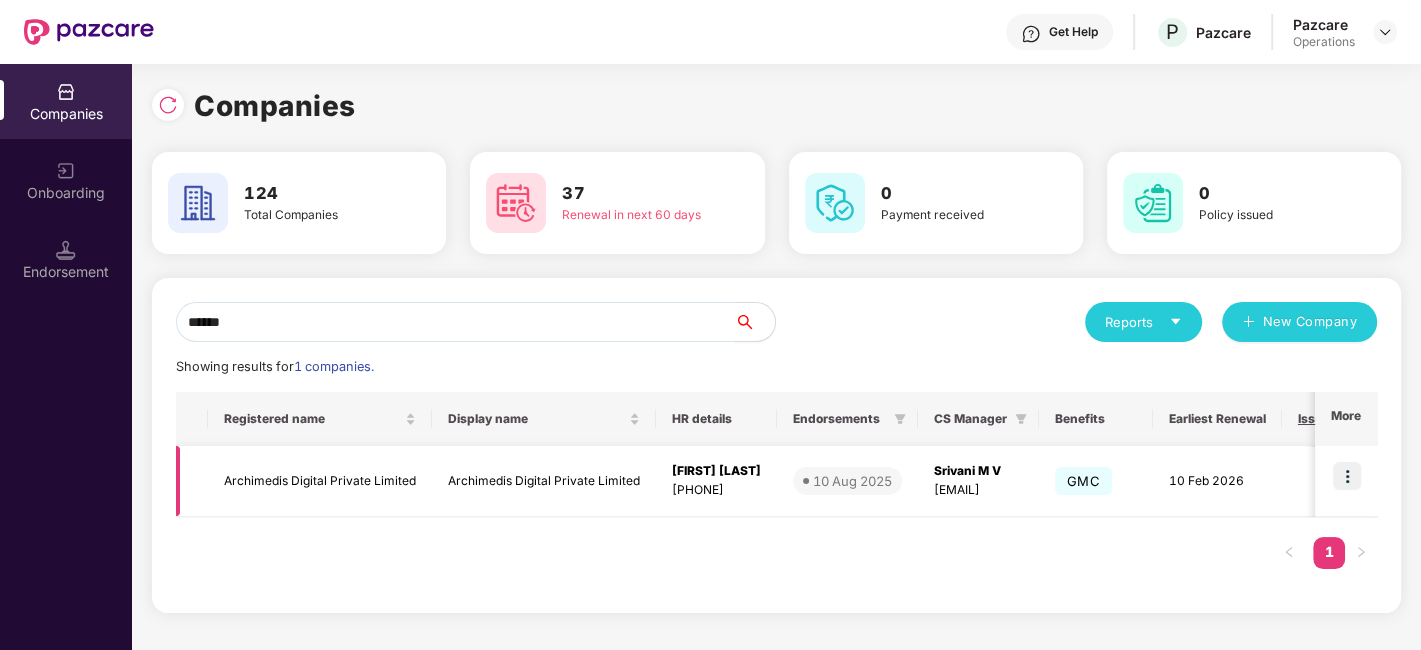 type on "******" 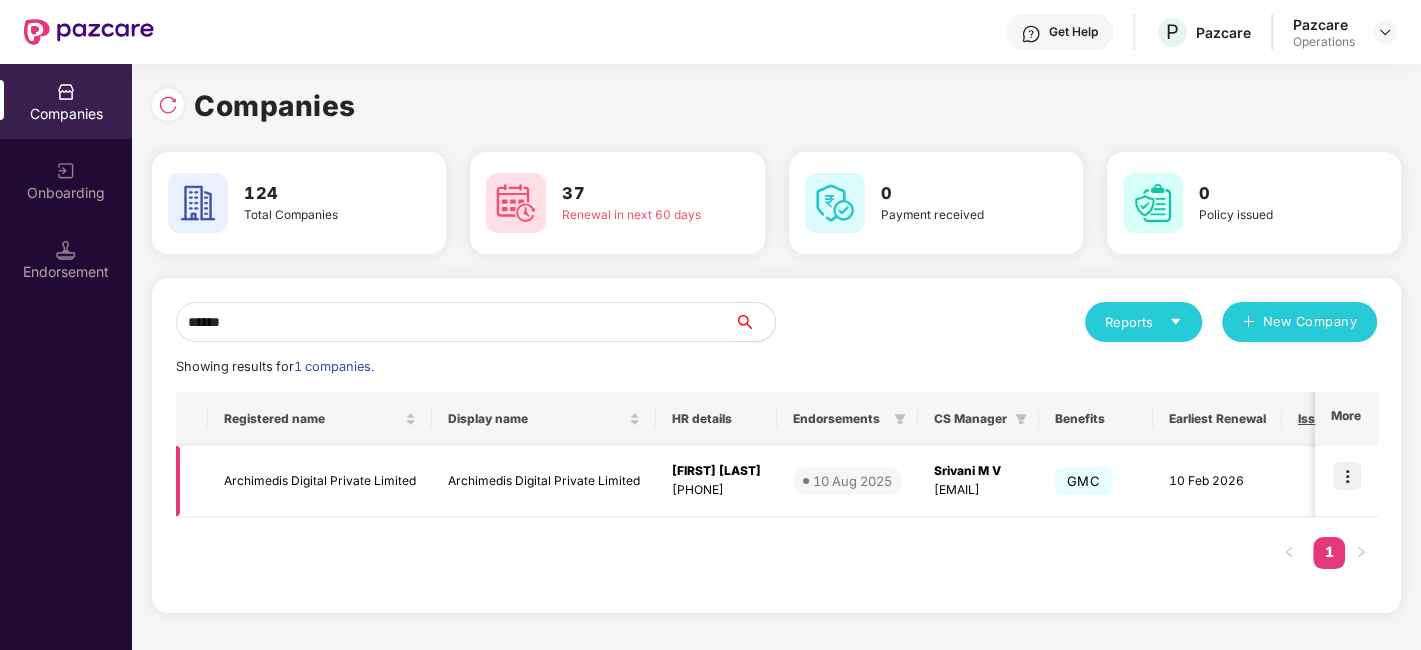 click on "Archimedis Digital Private Limited" at bounding box center (320, 481) 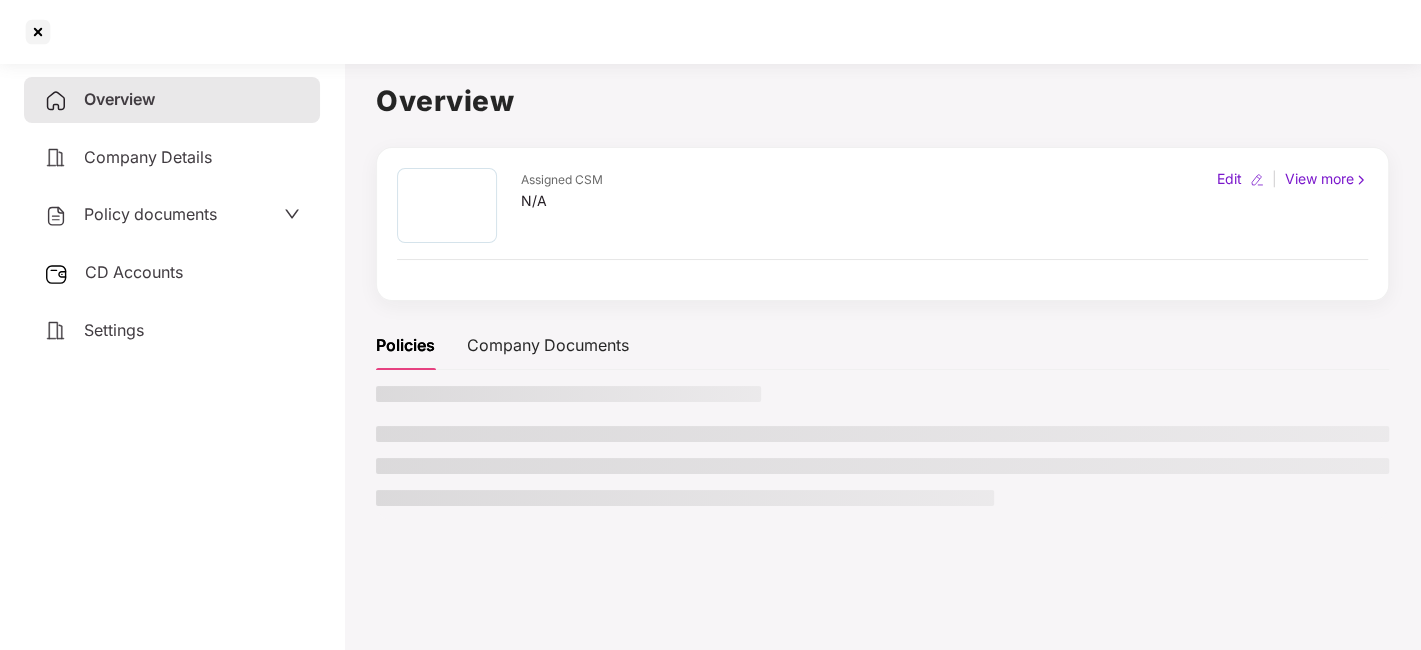 click on "Policy documents" at bounding box center [150, 214] 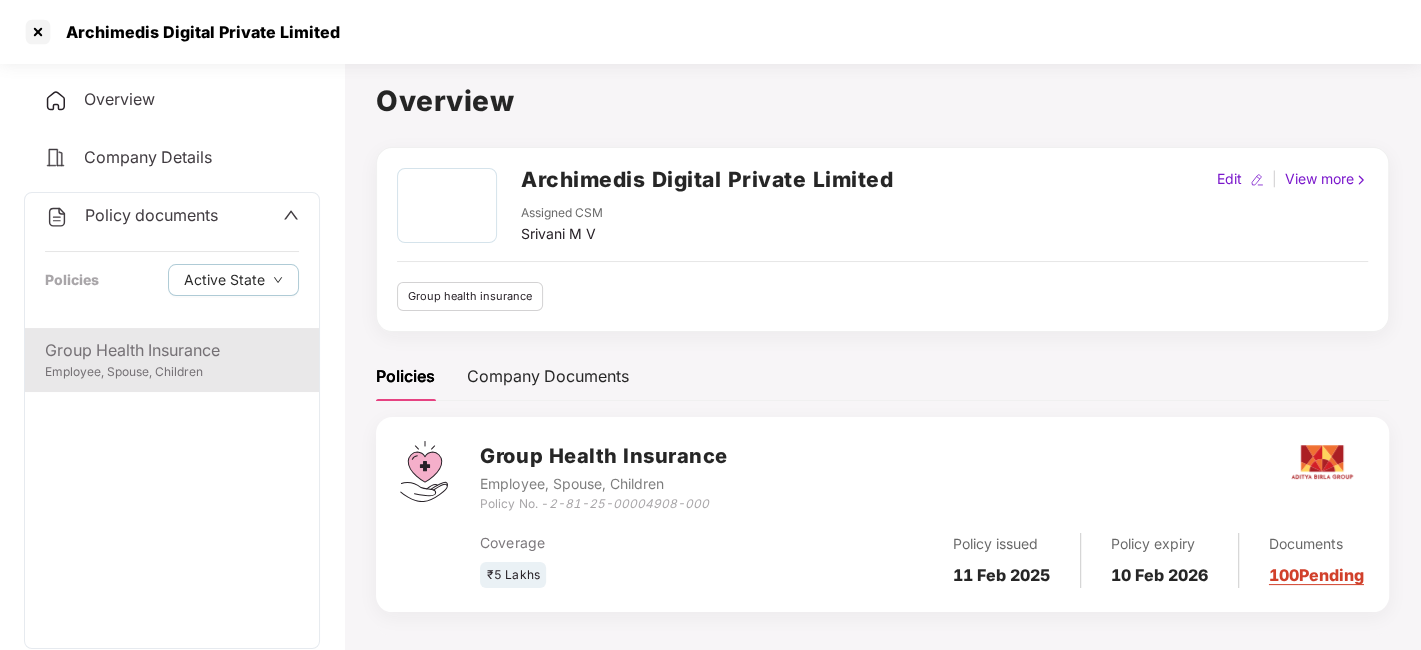 click on "Group Health Insurance Employee, Spouse, Children" at bounding box center (172, 360) 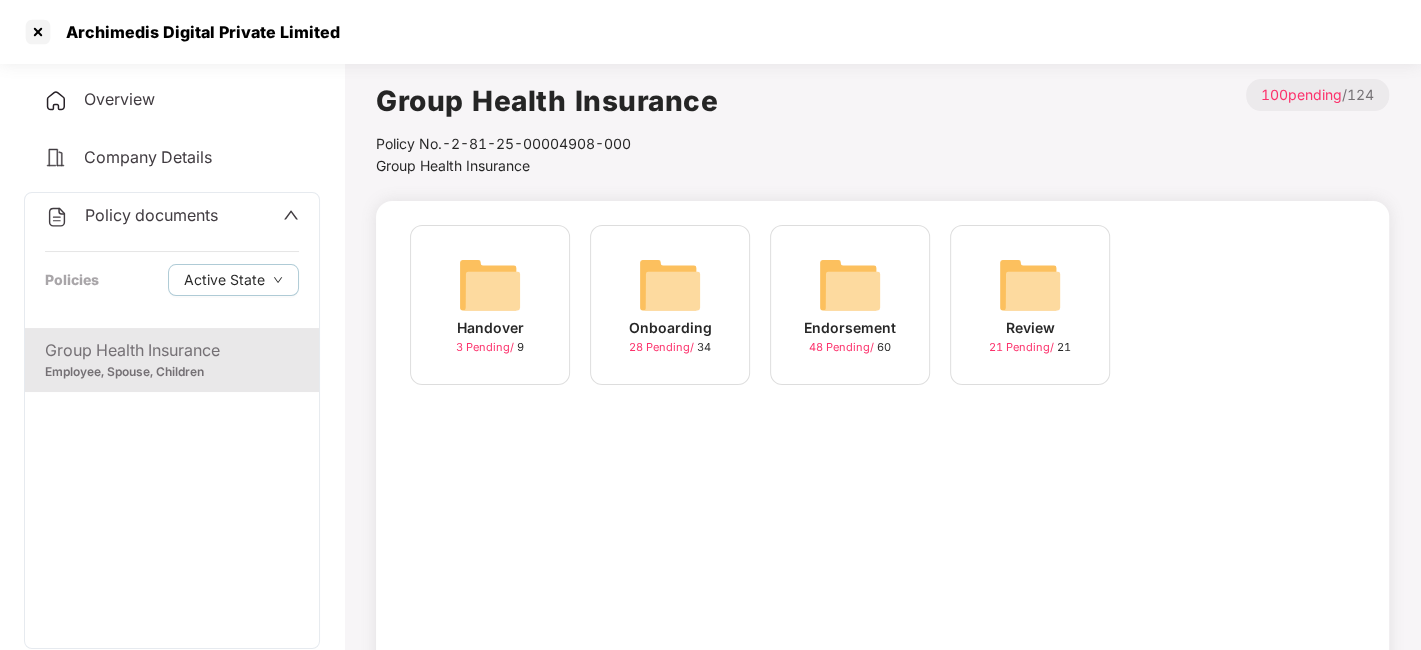click on "Onboarding 28 Pending  /     34" at bounding box center (670, 305) 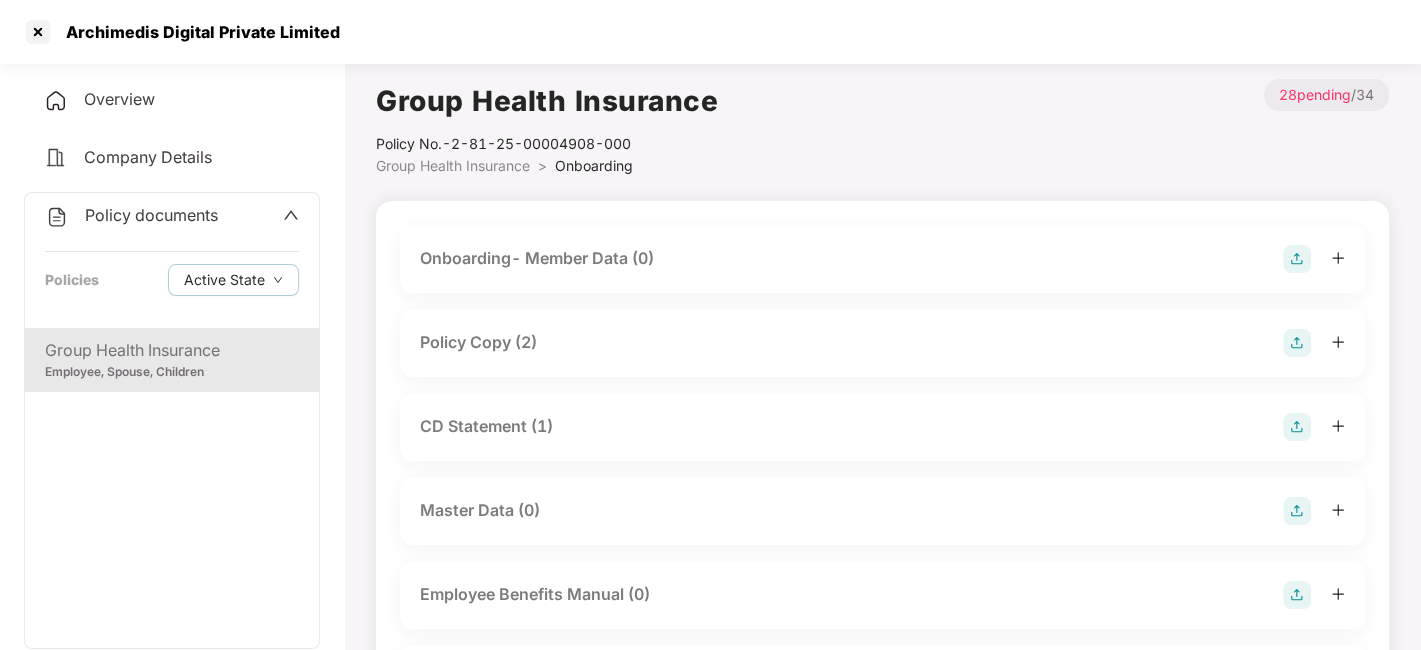 click on "Group Health Insurance" at bounding box center [453, 165] 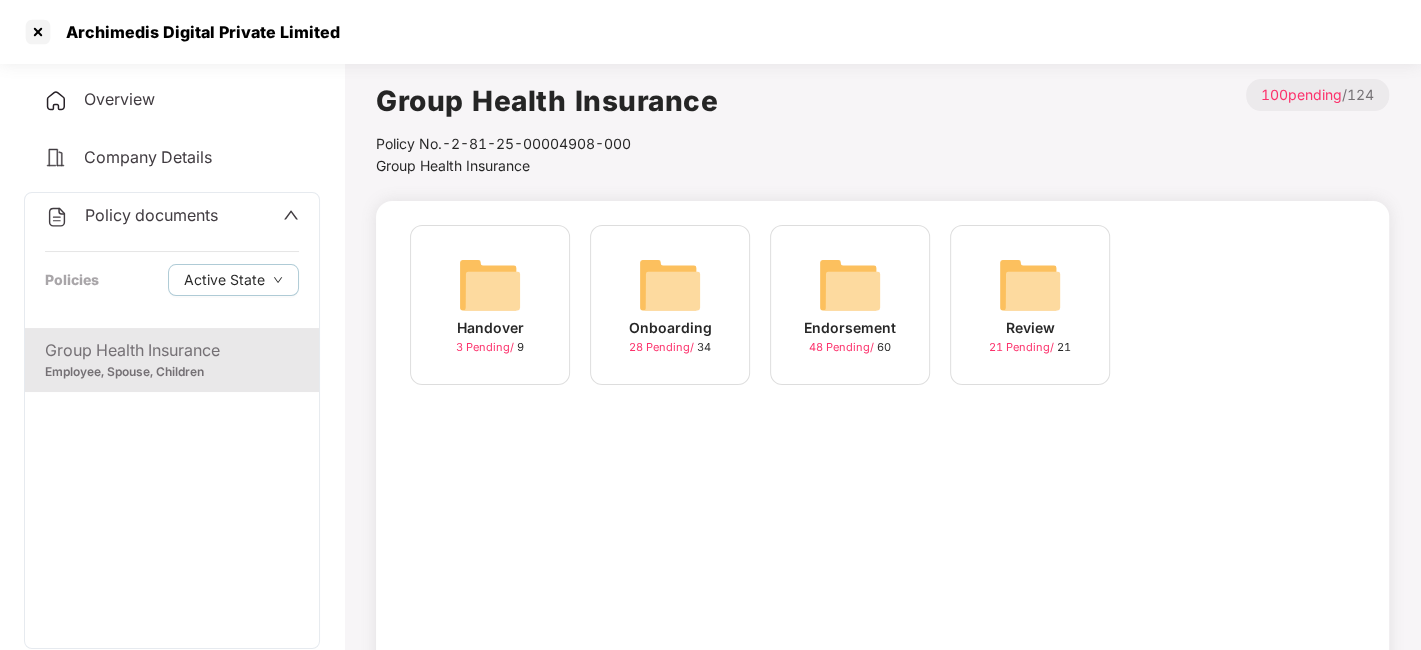 click at bounding box center [850, 285] 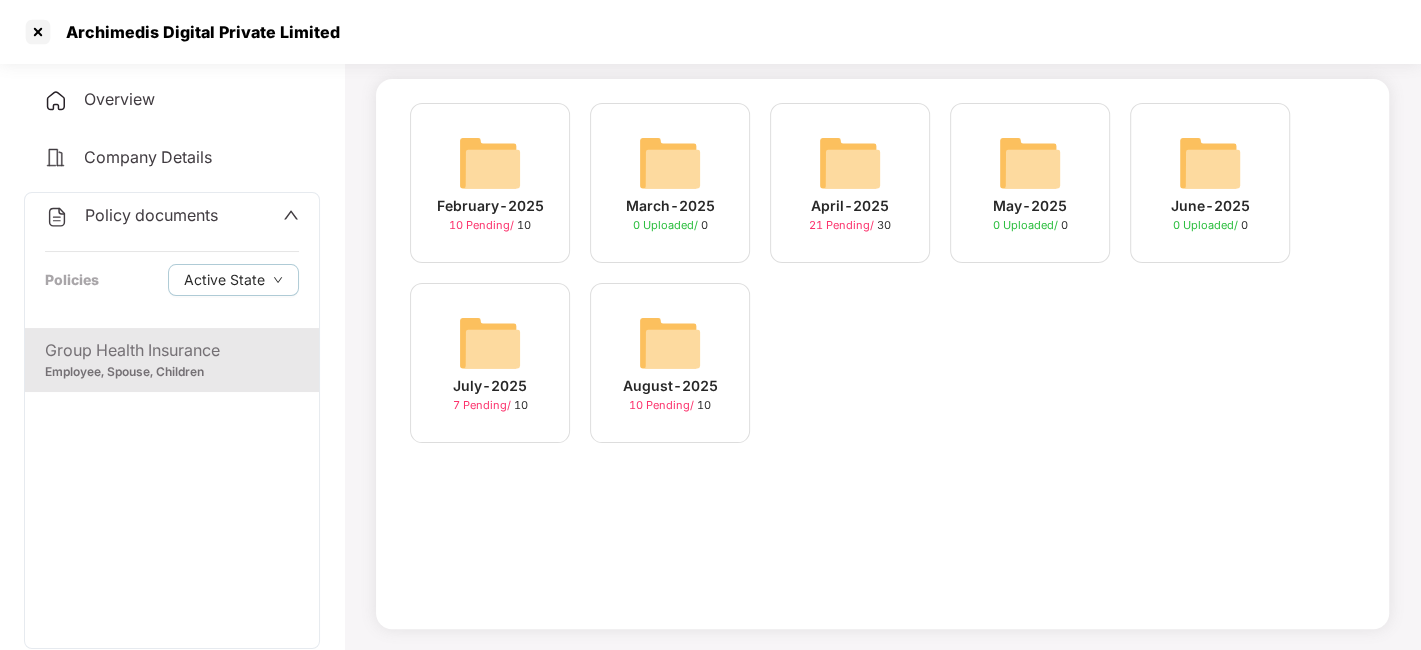 scroll, scrollTop: 124, scrollLeft: 0, axis: vertical 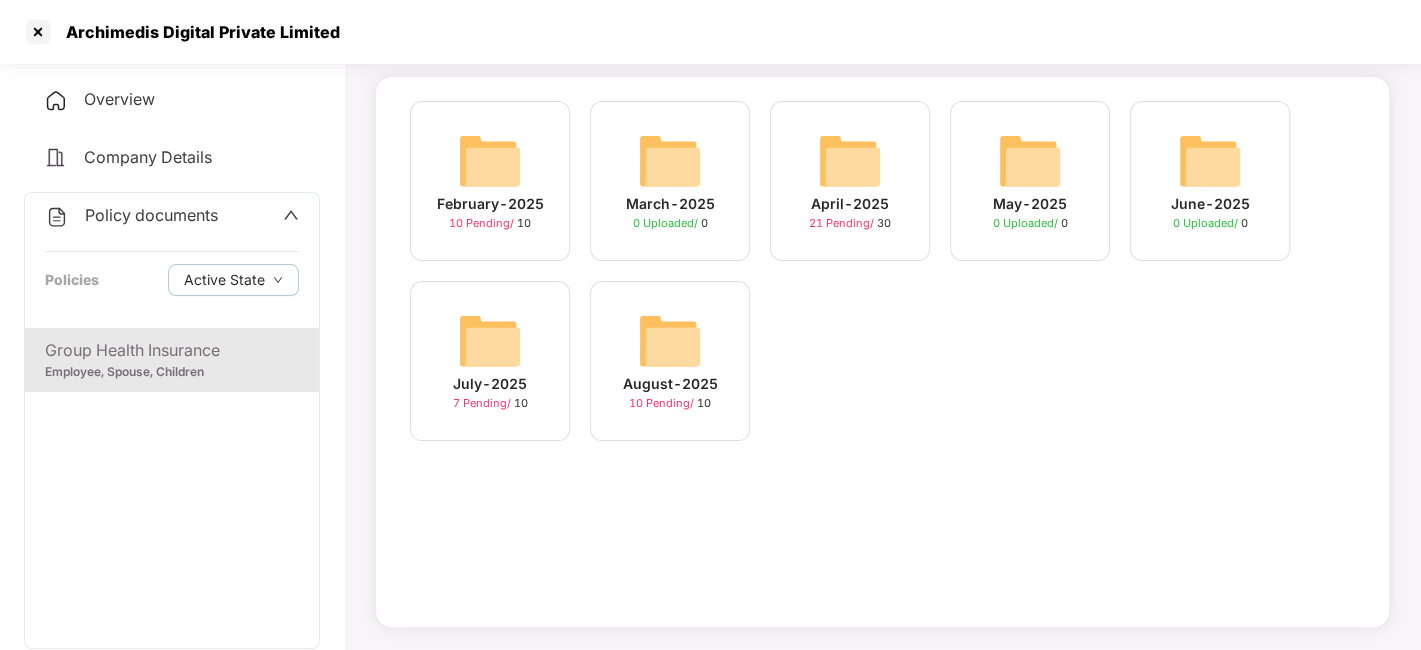 click at bounding box center (670, 341) 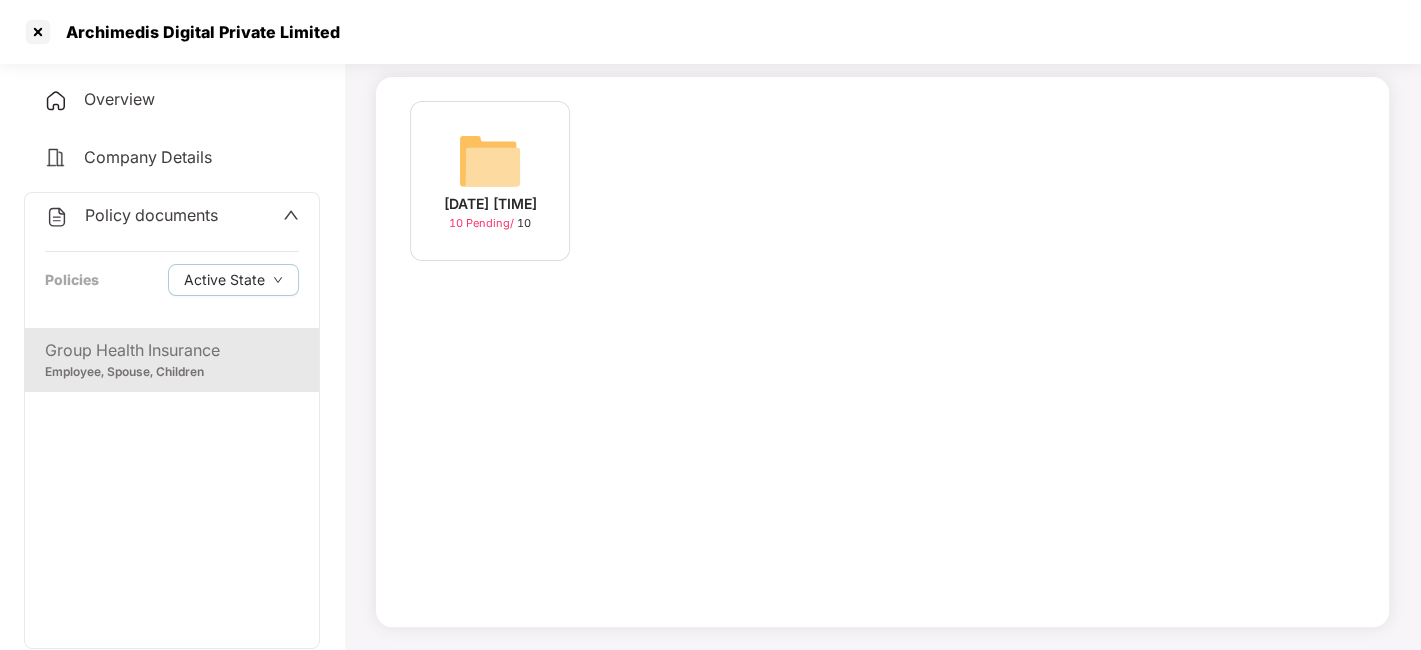 click on "[DATE] [TIME]" at bounding box center (490, 204) 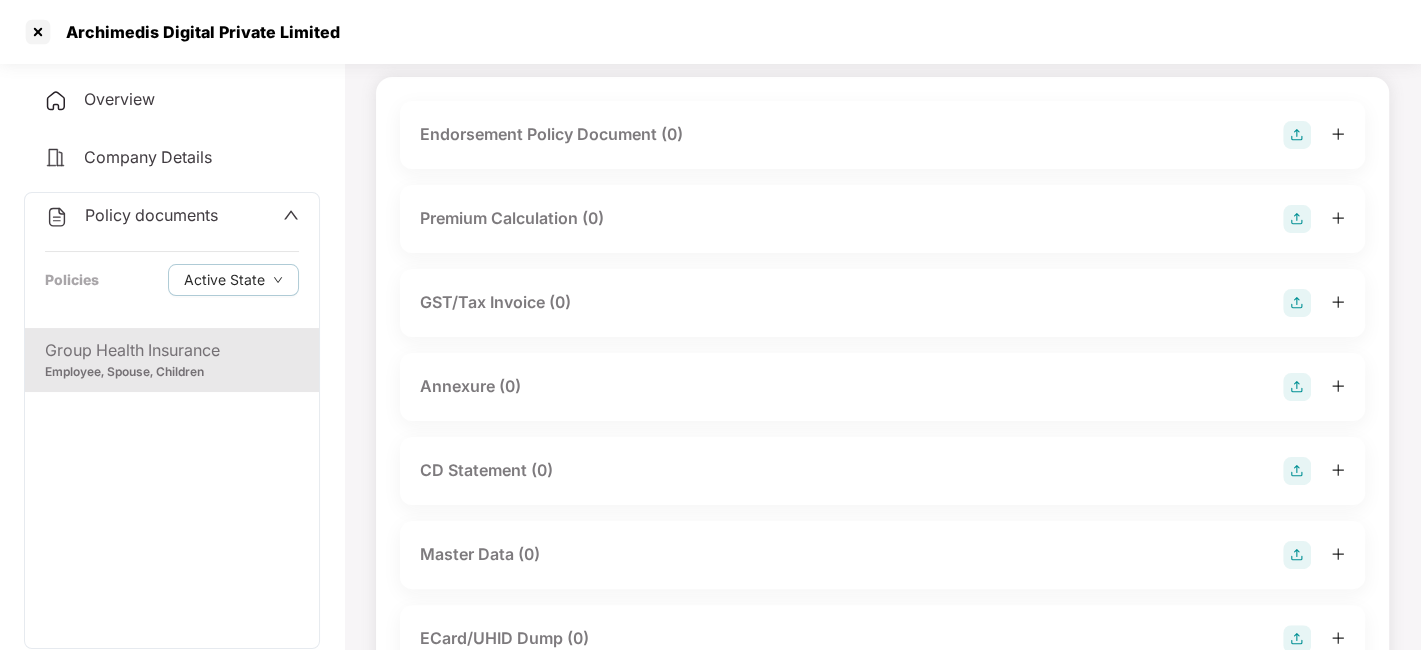 scroll, scrollTop: 0, scrollLeft: 0, axis: both 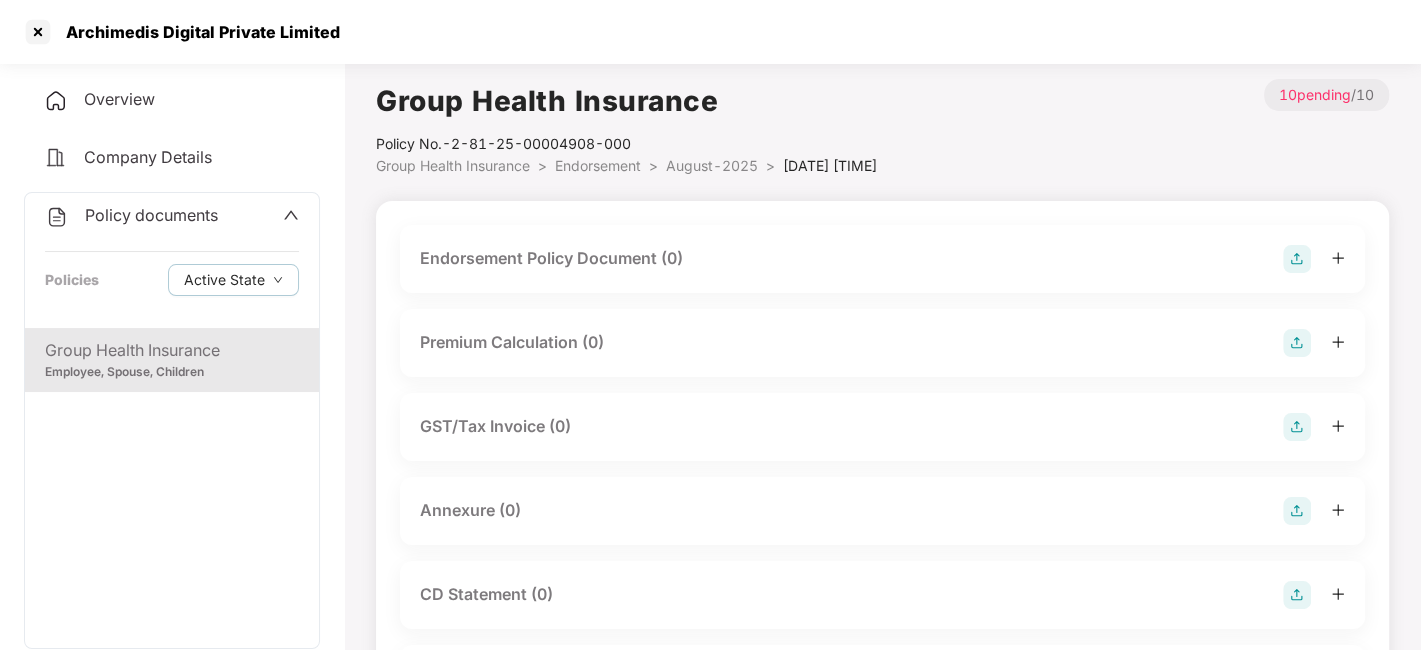 click at bounding box center (1297, 259) 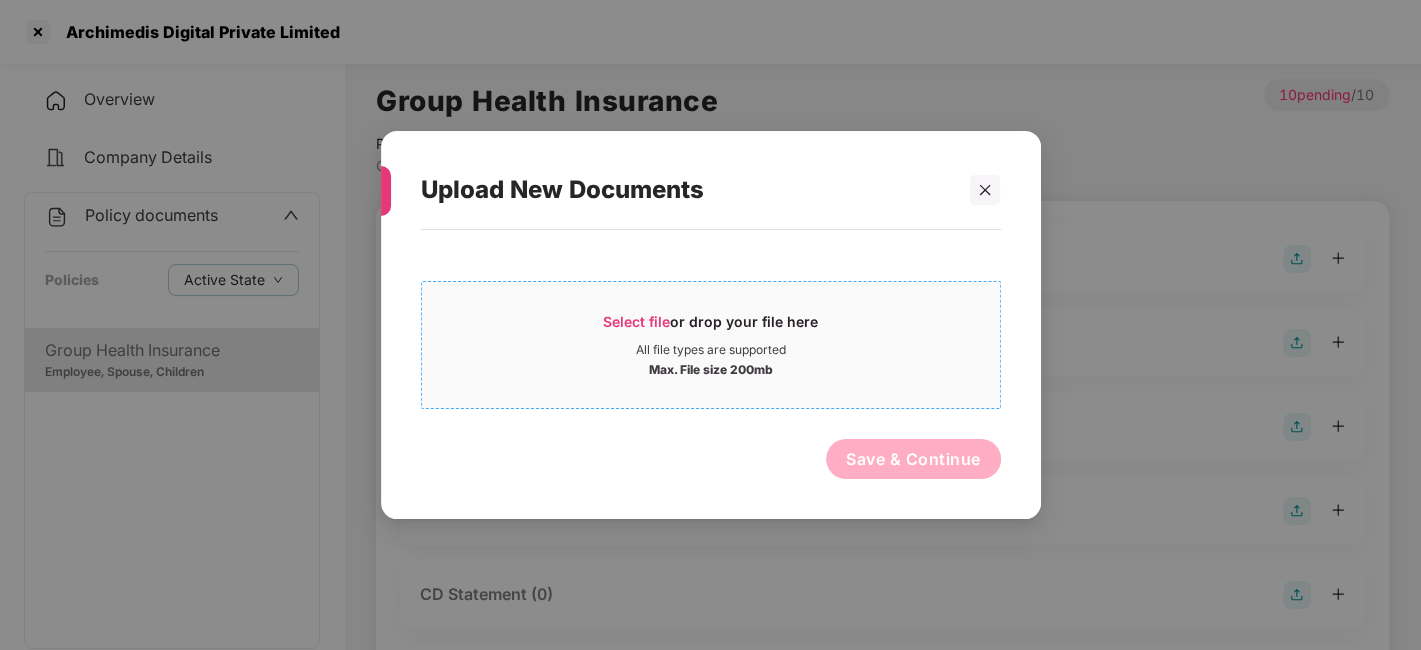 click on "Select file  or drop your file here" at bounding box center [711, 327] 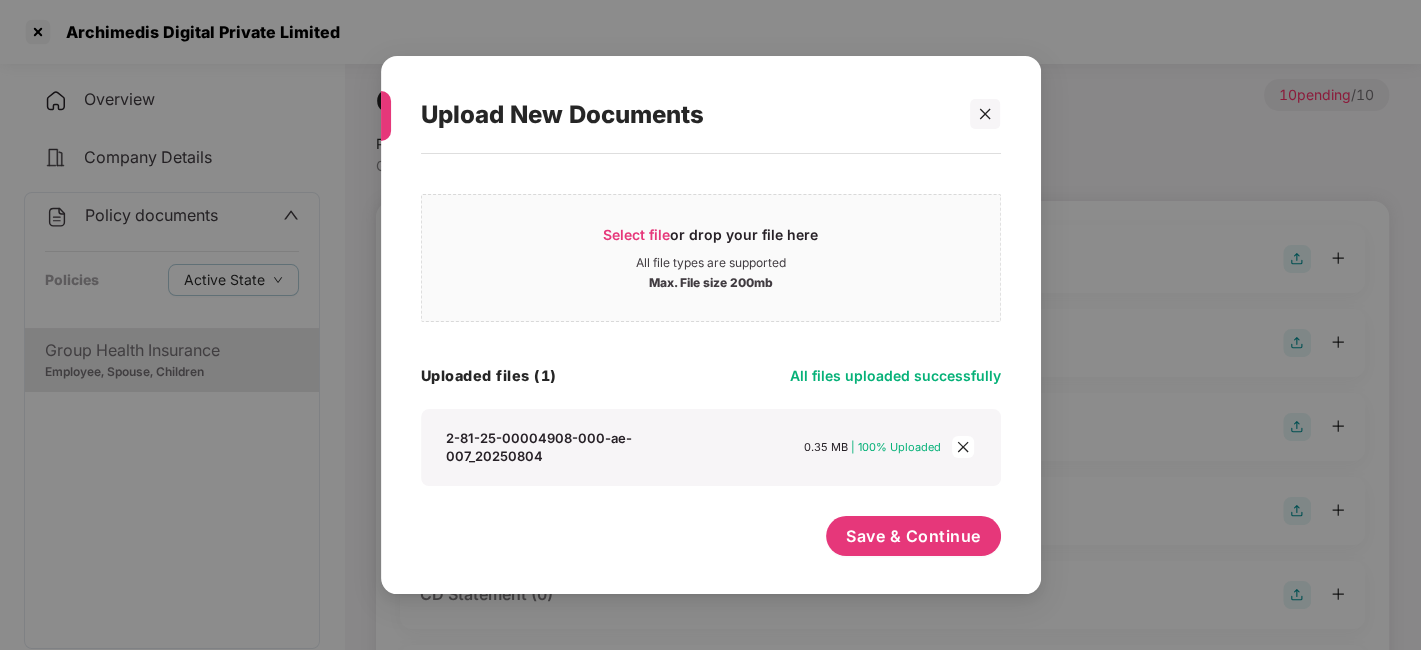 scroll, scrollTop: 11, scrollLeft: 0, axis: vertical 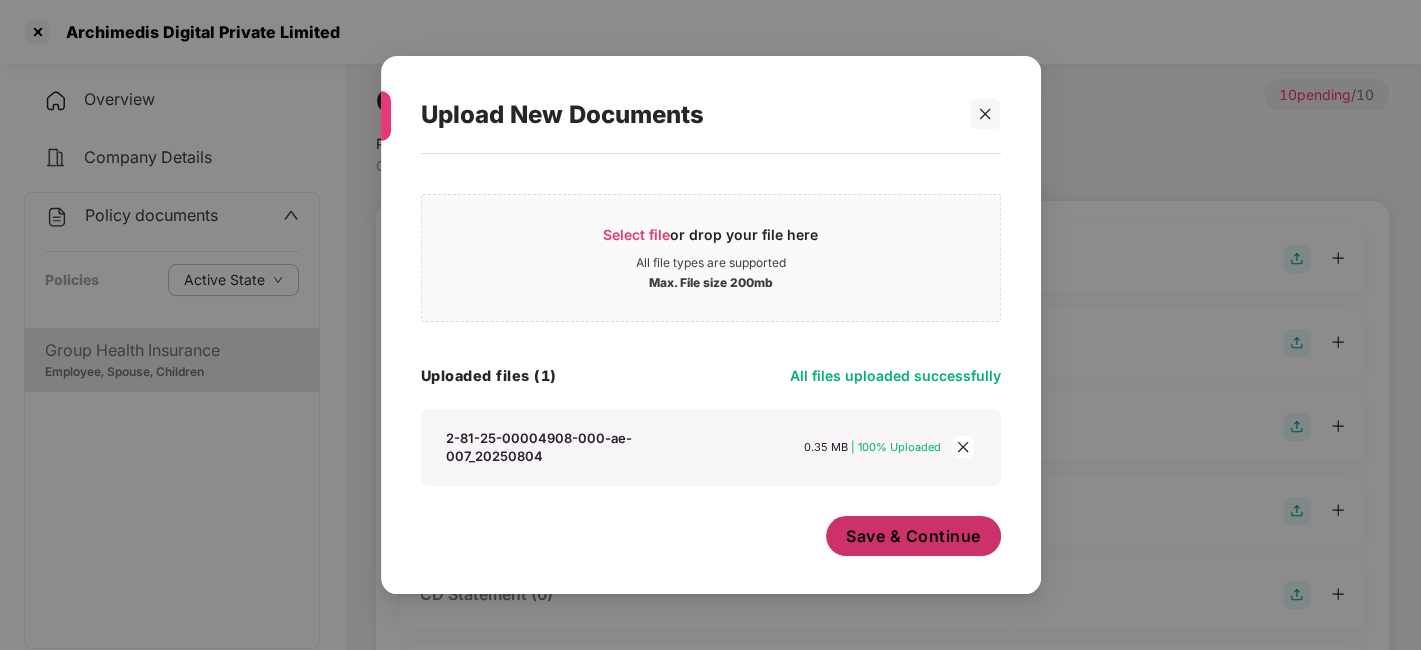 click on "Save & Continue" at bounding box center (913, 536) 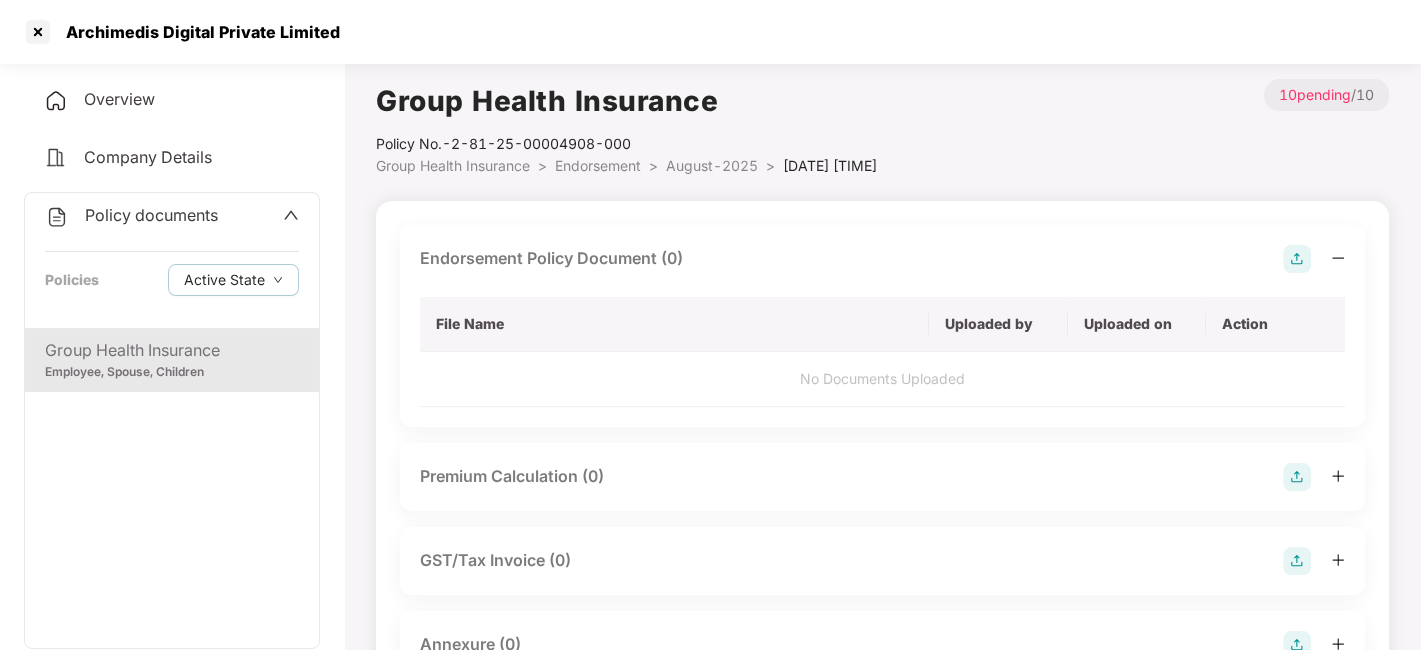 scroll, scrollTop: 0, scrollLeft: 0, axis: both 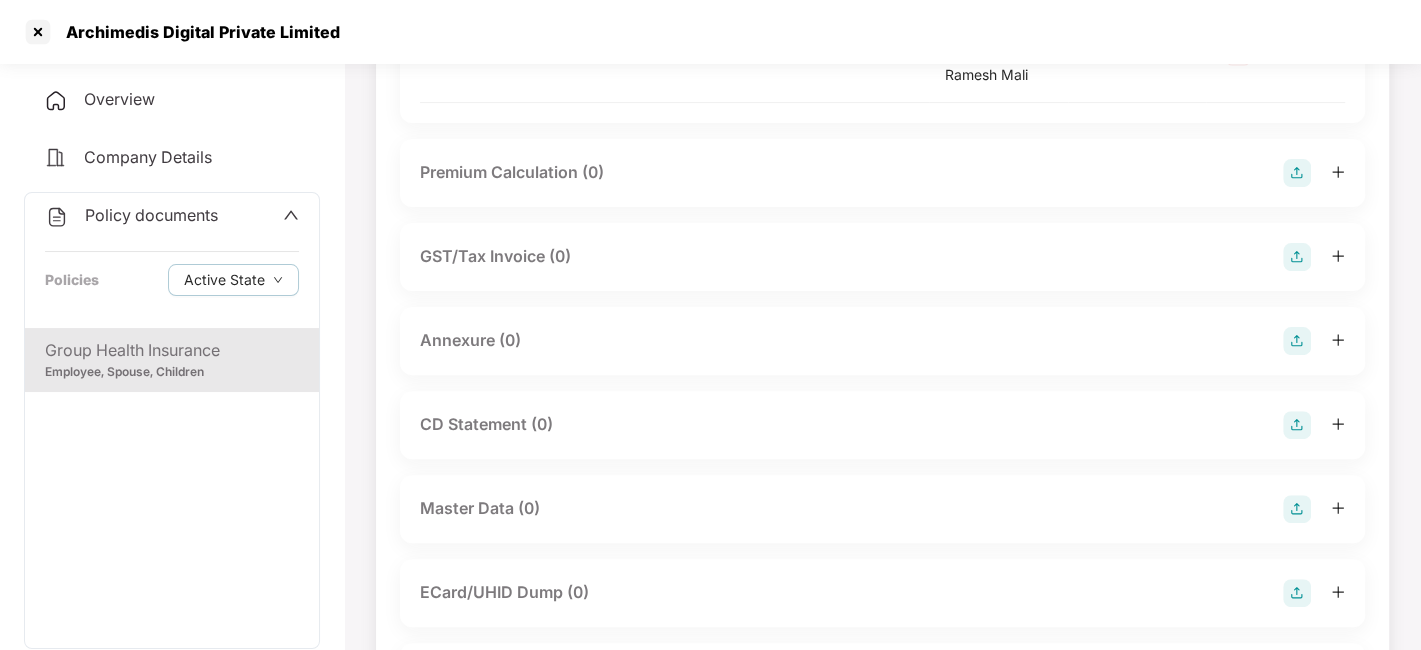 click at bounding box center [1297, 341] 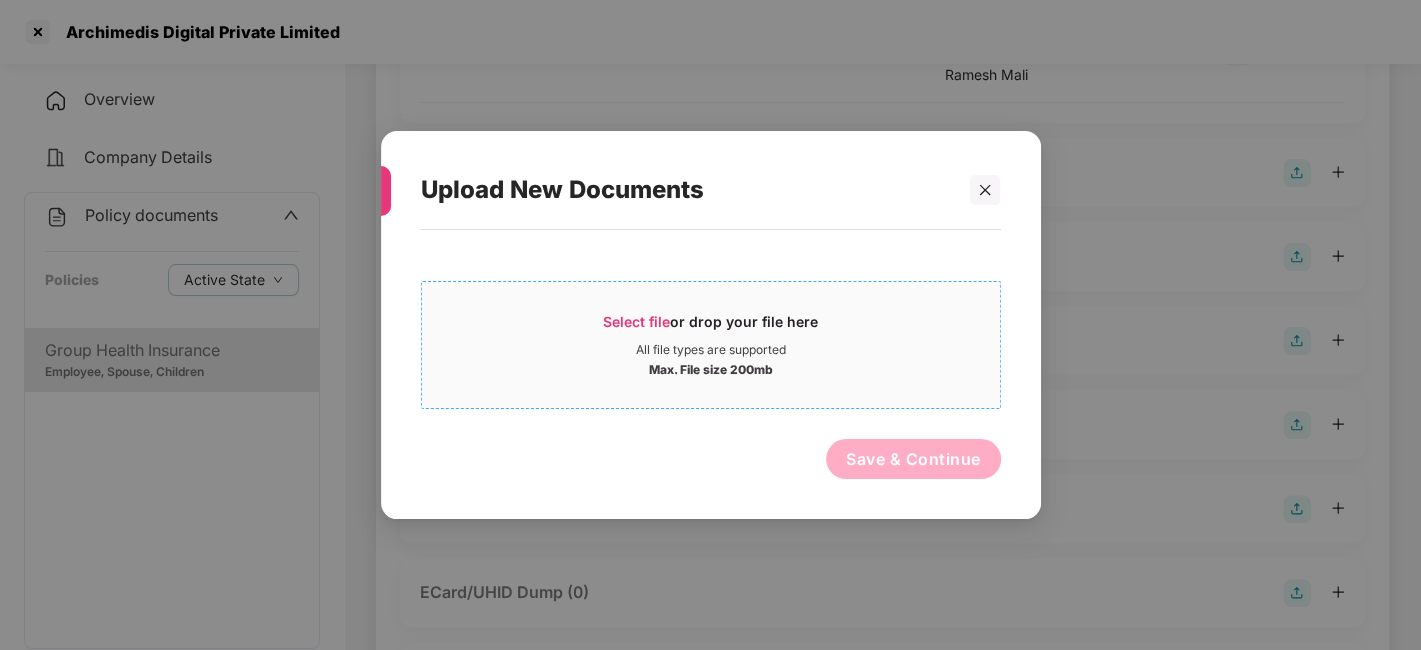 click on "Max. File size 200mb" at bounding box center (711, 368) 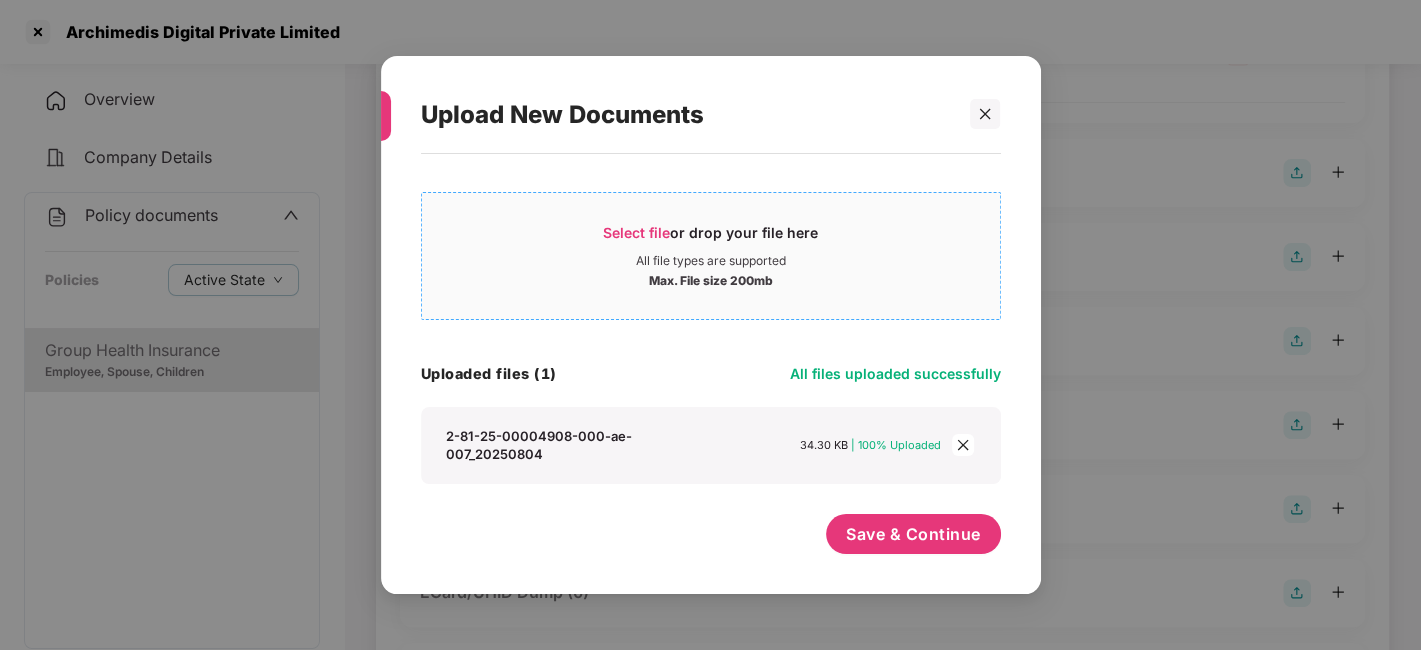 scroll, scrollTop: 18, scrollLeft: 0, axis: vertical 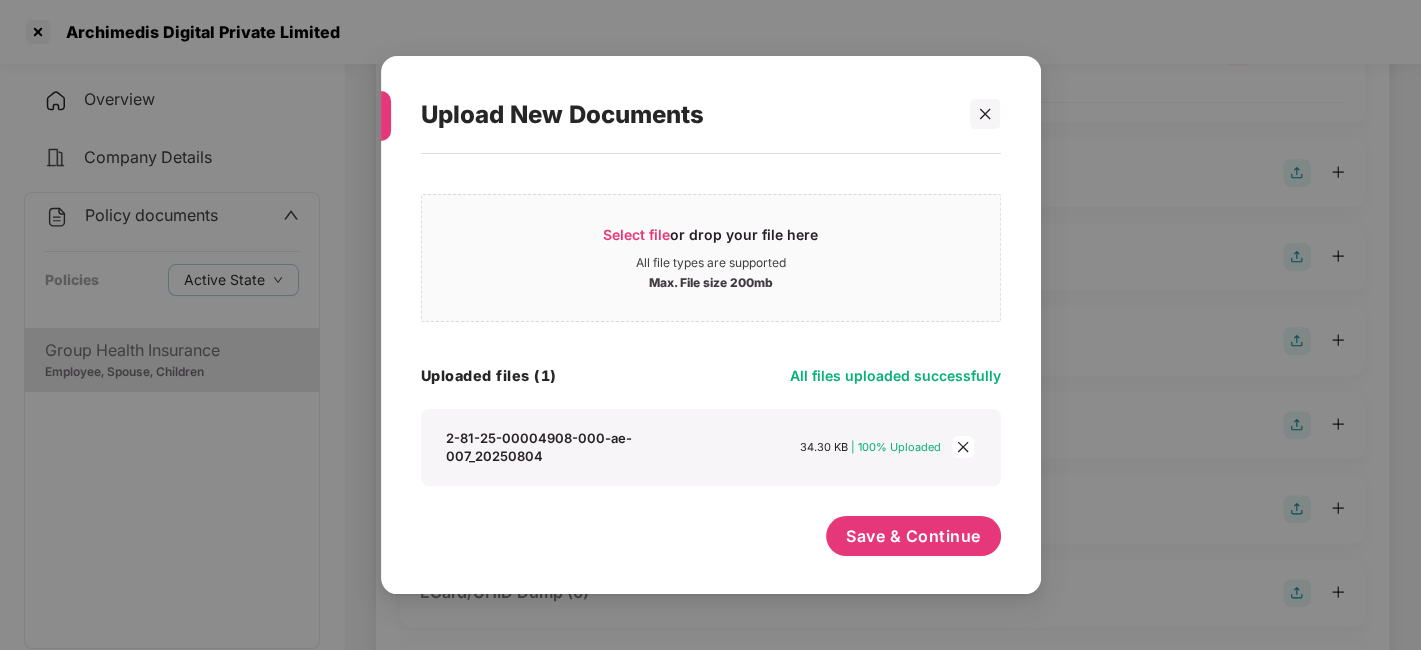 click on "Select file  or drop your file here All file types are supported Max. File size 200mb [IDENTIFIER].xls Uploaded files (1) All files uploaded successfully [IDENTIFIER] 34.30 KB    | 100% Uploaded  Save & Continue" at bounding box center [711, 364] 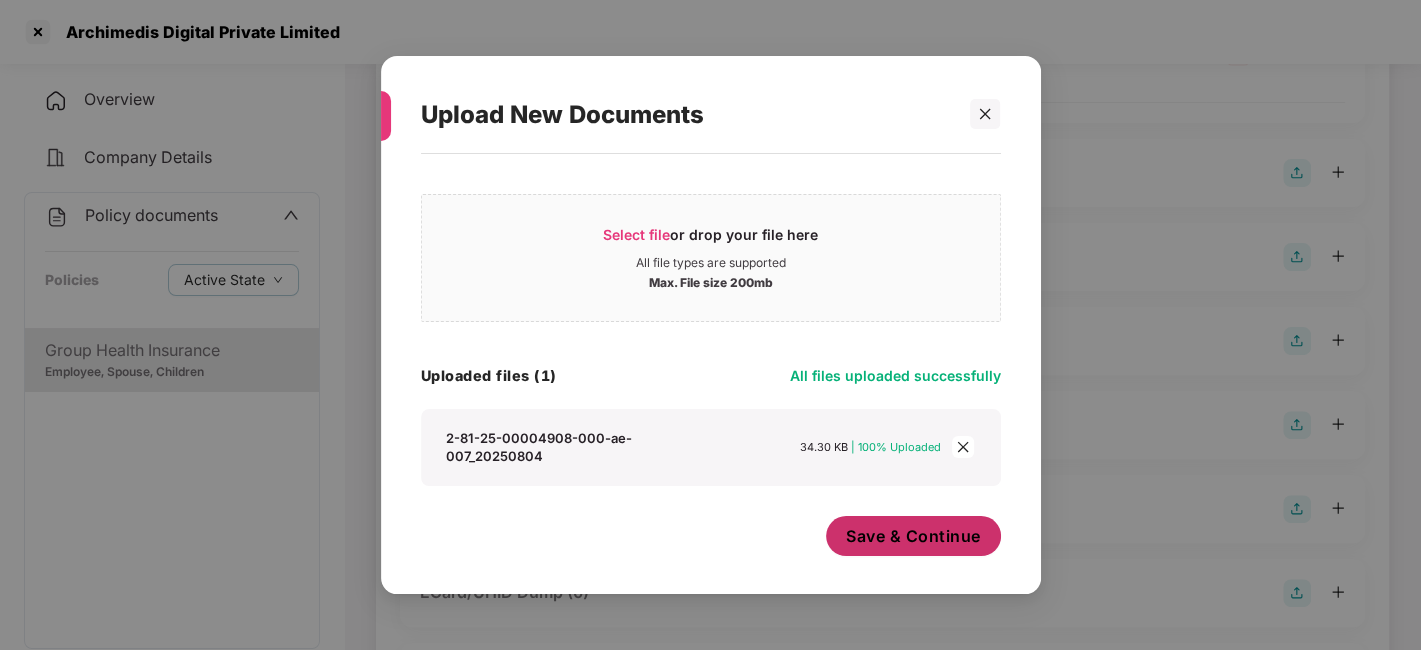 click on "Save & Continue" at bounding box center [913, 536] 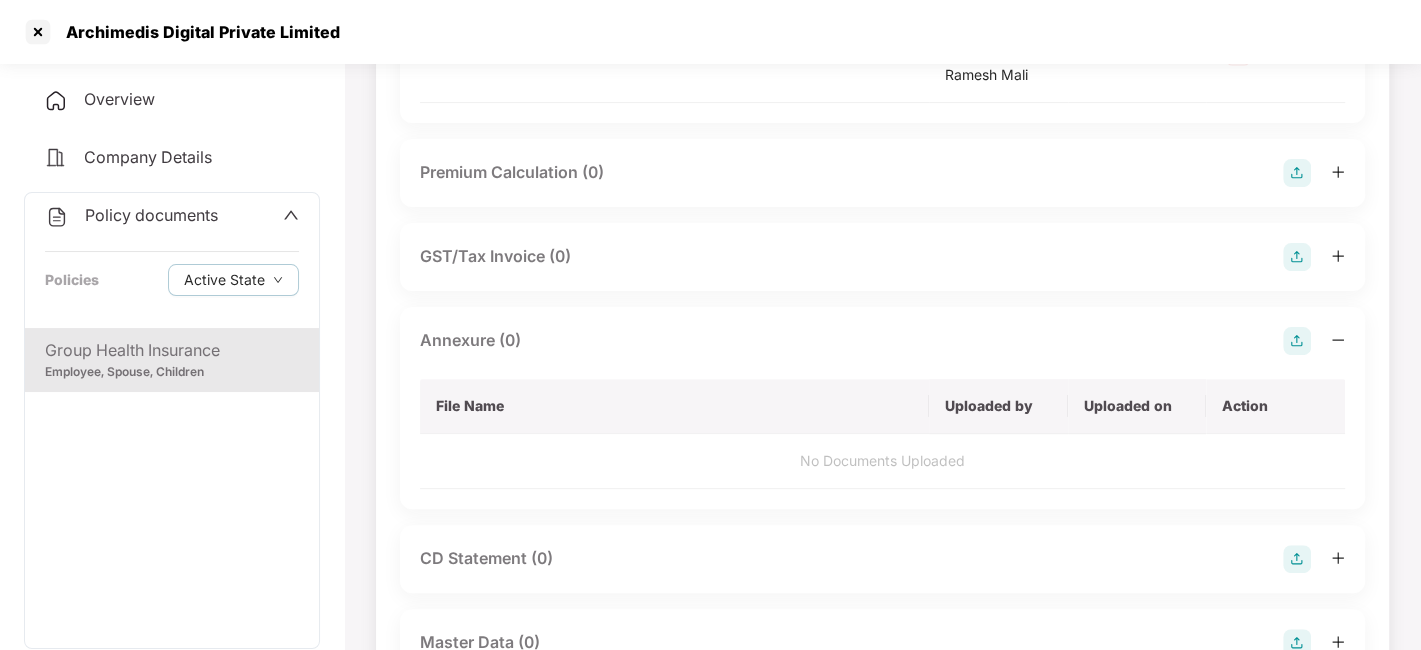 scroll, scrollTop: 0, scrollLeft: 0, axis: both 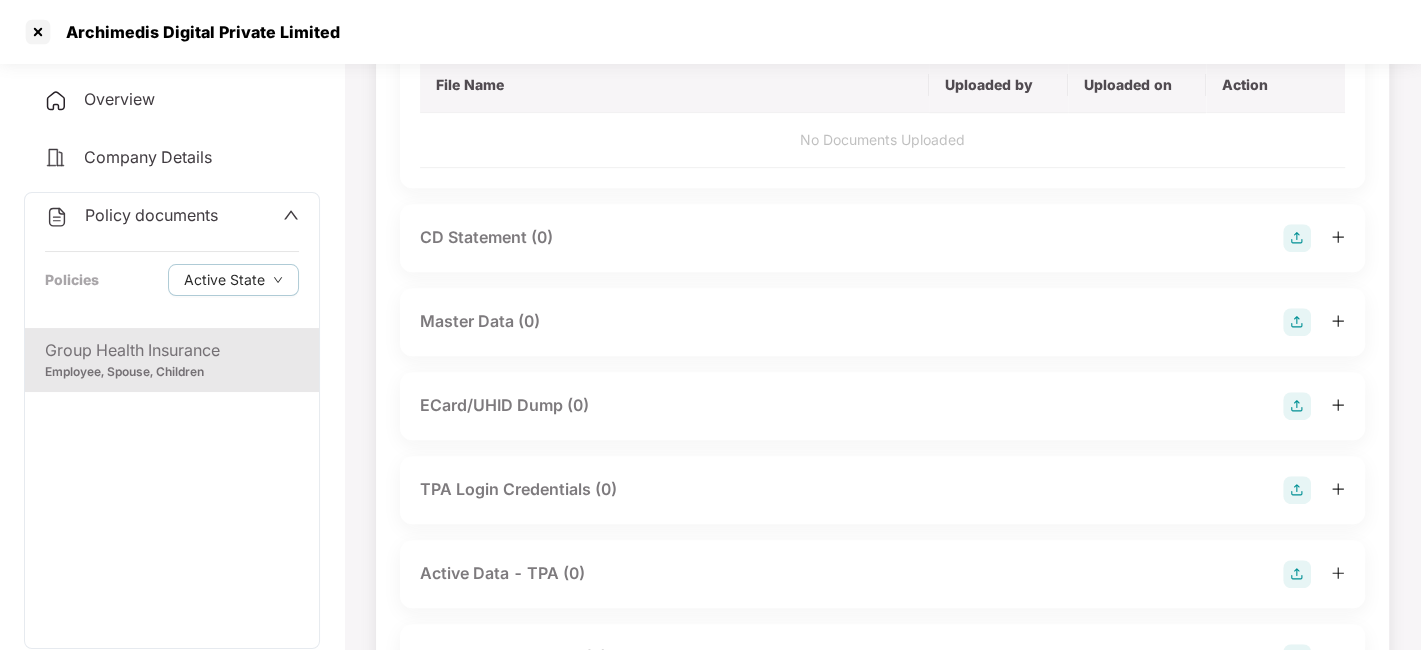 click on "Master Data (0)" at bounding box center [882, 322] 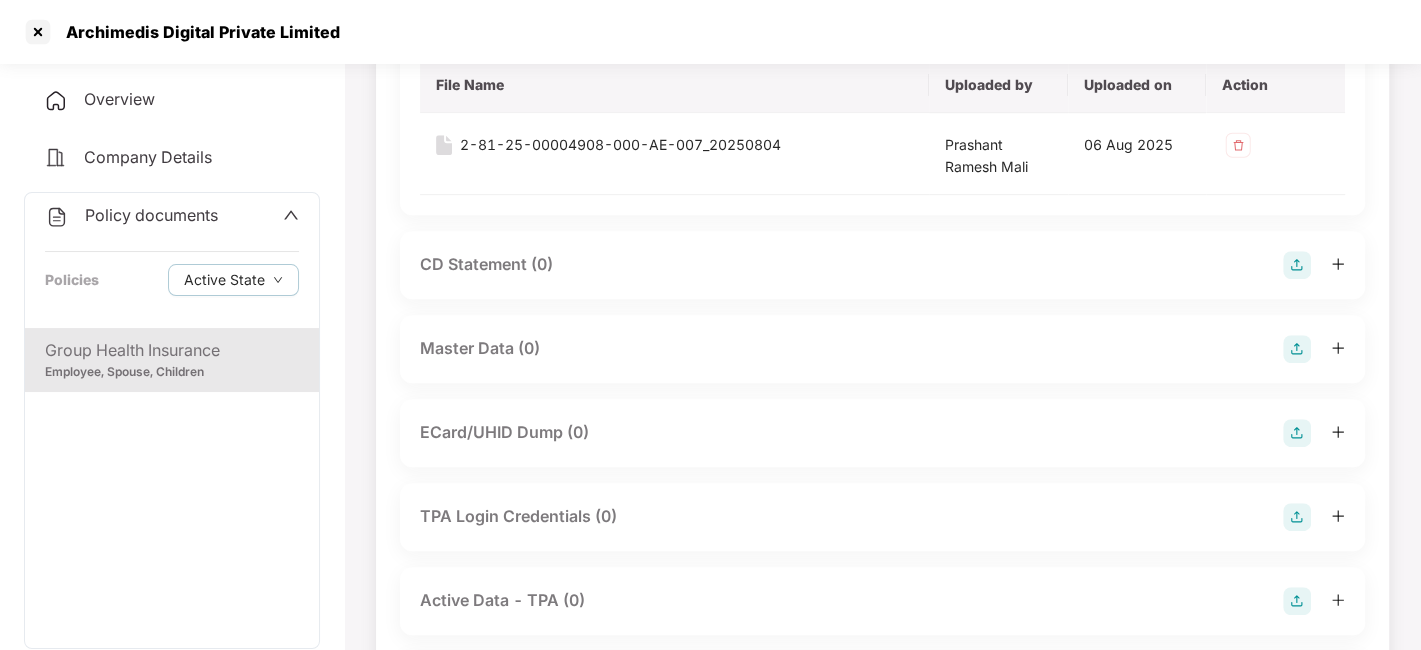 click at bounding box center [1297, 349] 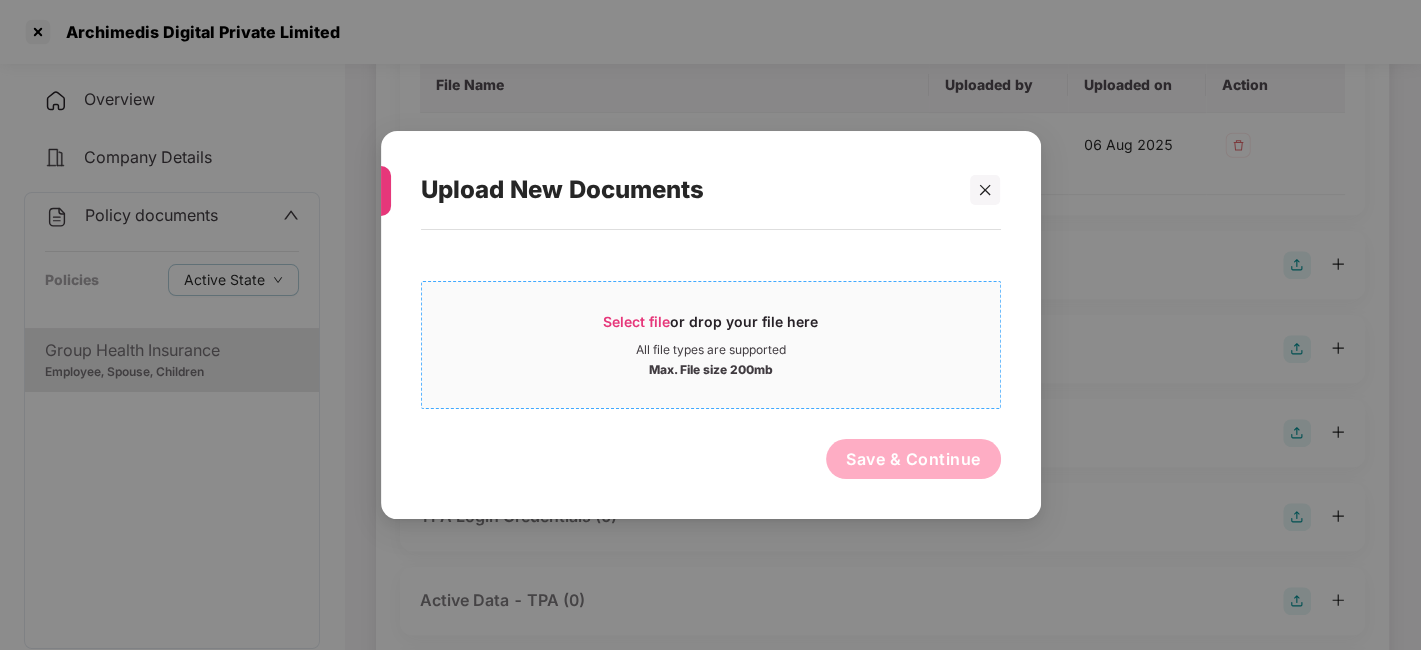 click on "Select file  or drop your file here" at bounding box center (711, 327) 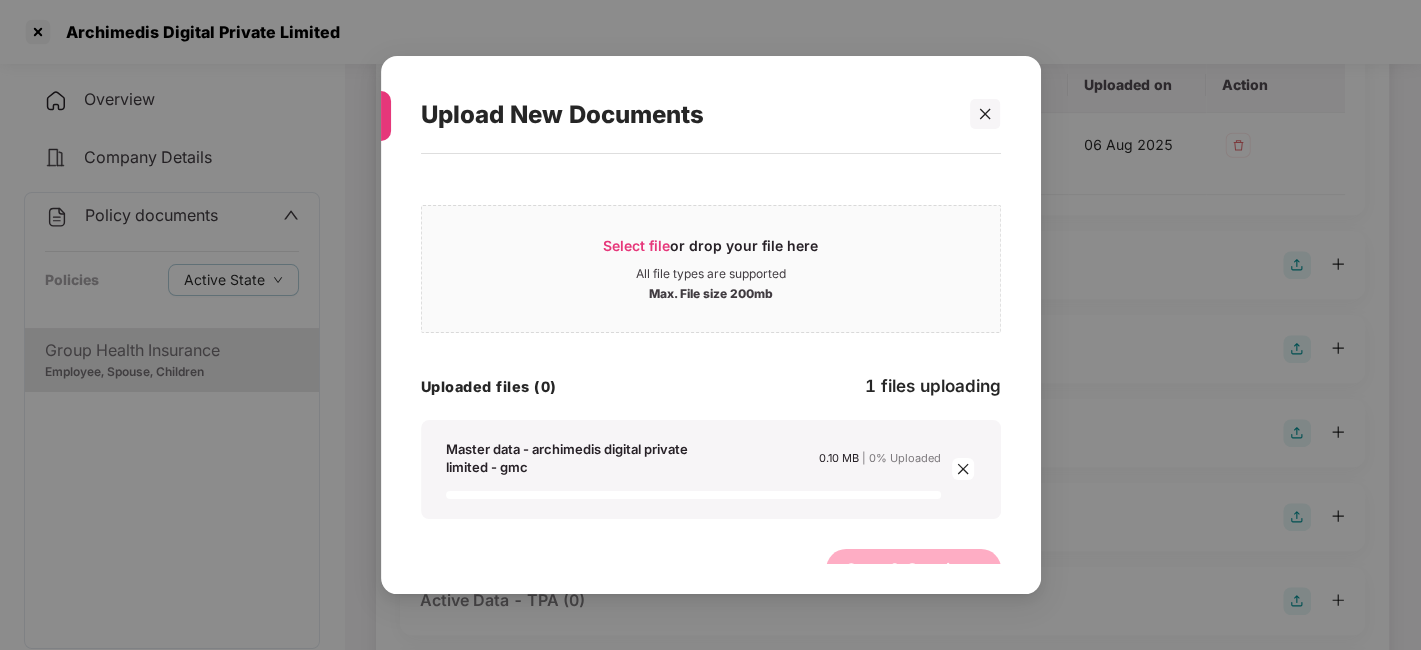 scroll, scrollTop: 33, scrollLeft: 0, axis: vertical 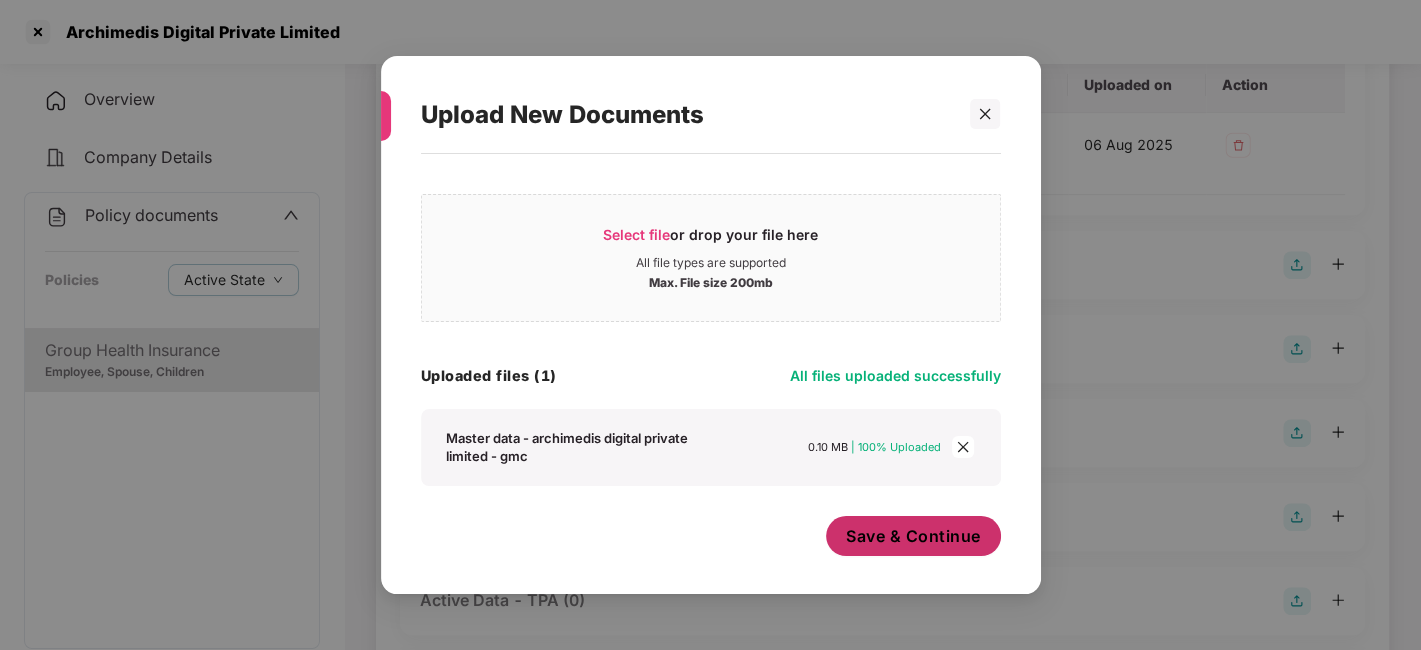 click on "Save & Continue" at bounding box center [913, 536] 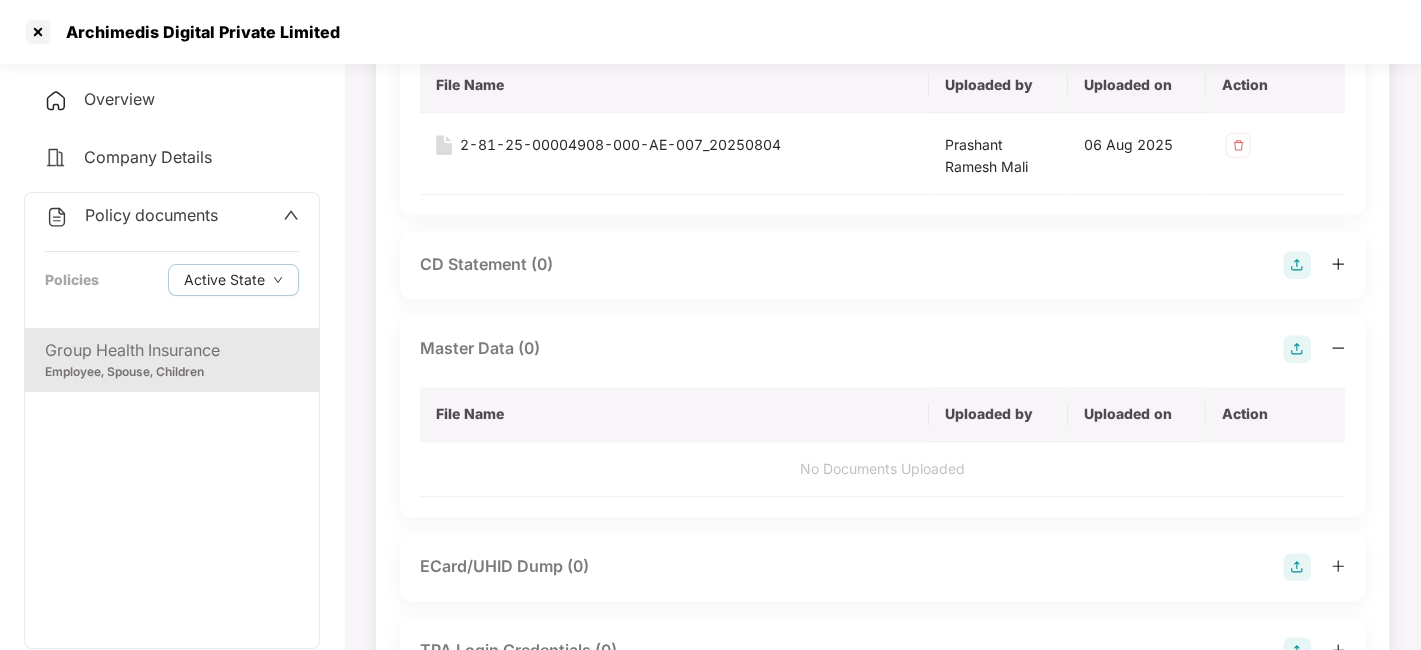 scroll, scrollTop: 0, scrollLeft: 0, axis: both 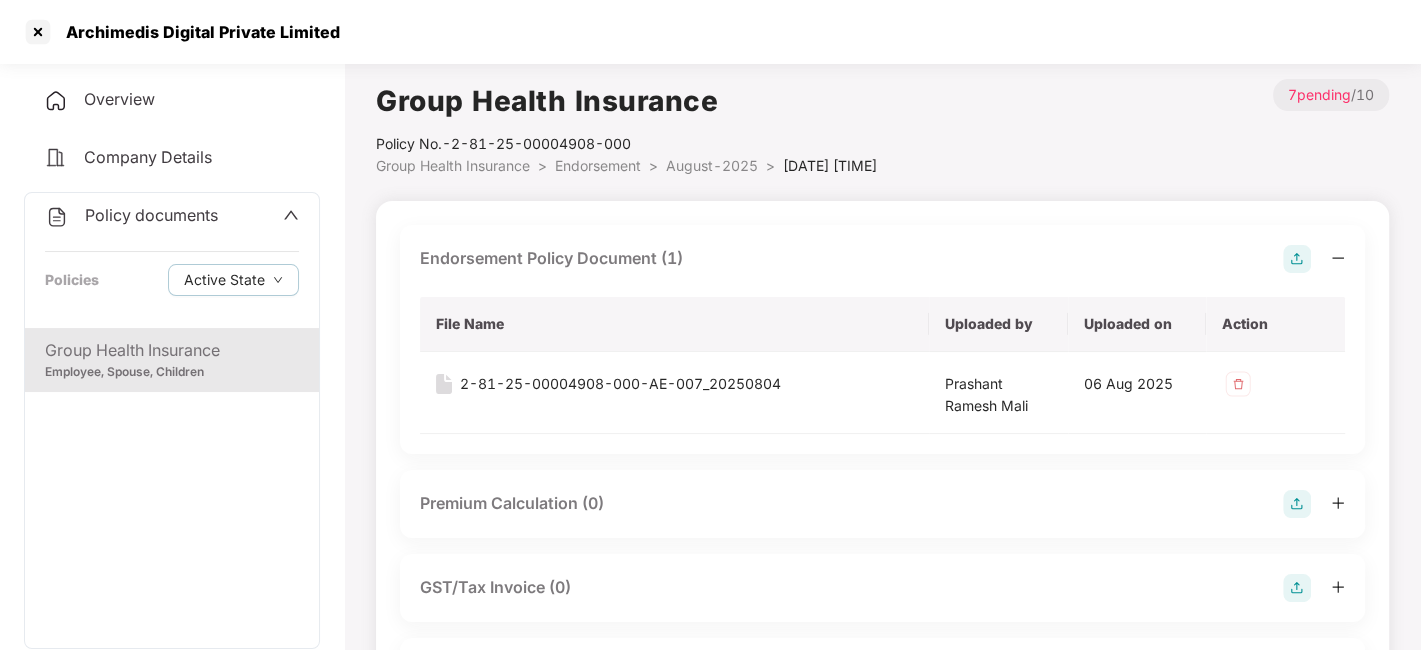 click on "August-2025" at bounding box center (712, 165) 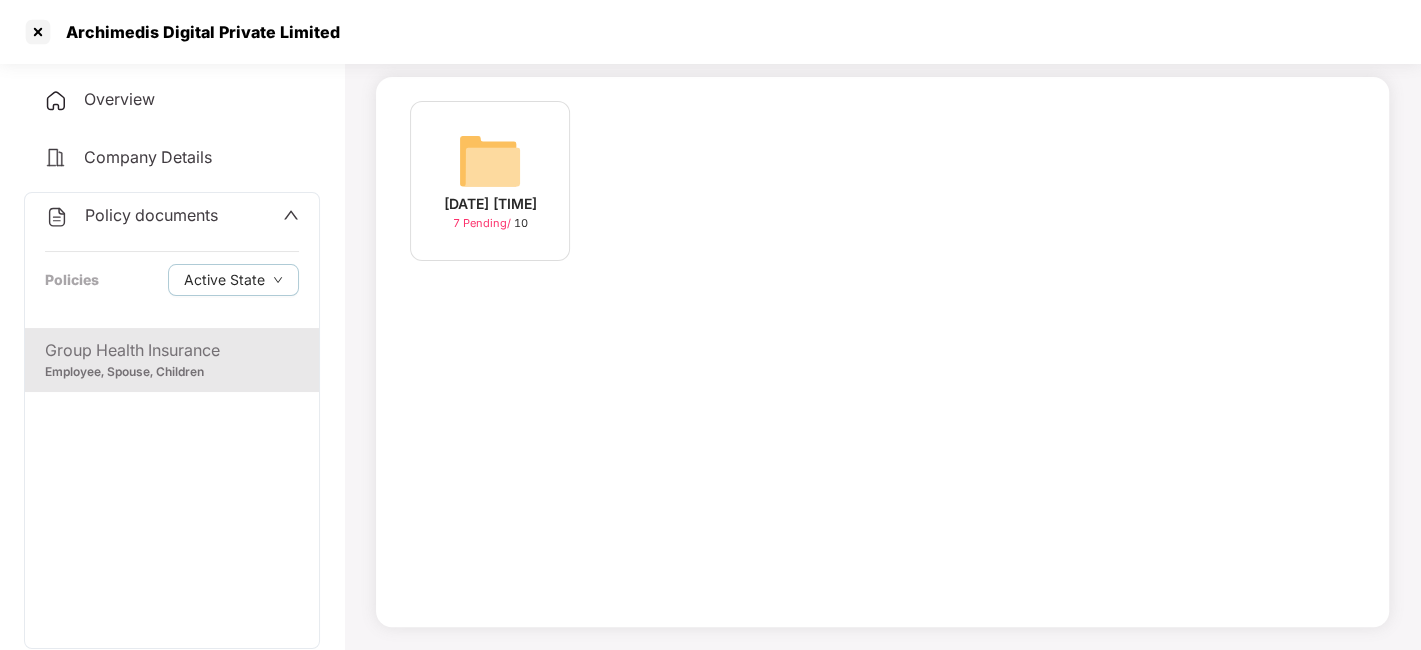 click on "Policy documents" at bounding box center (151, 215) 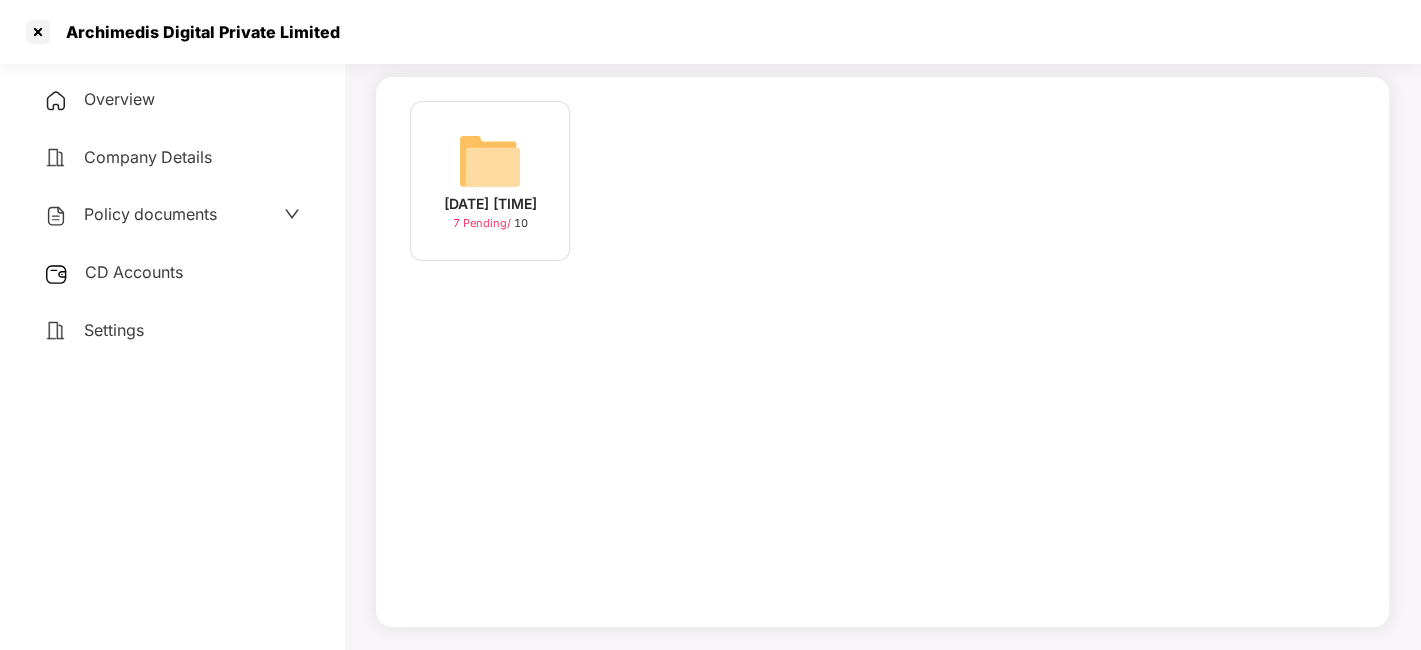 click on "CD Accounts" at bounding box center [134, 272] 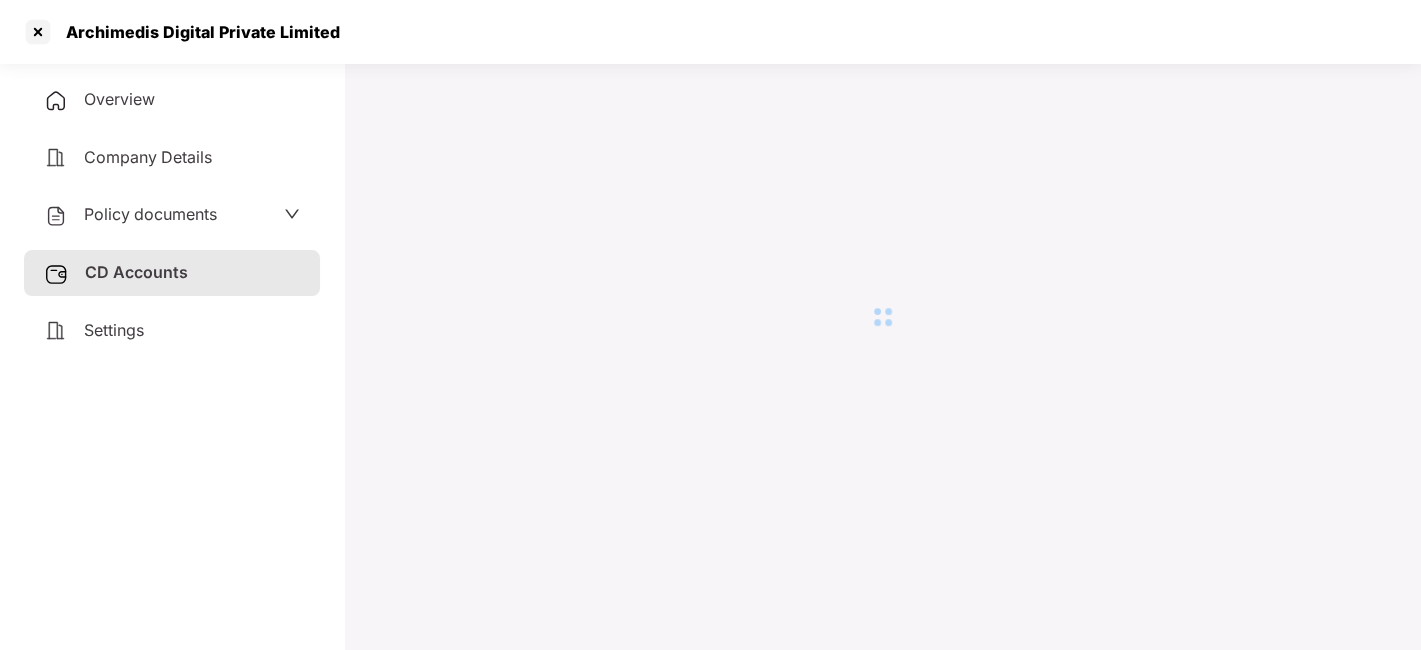 scroll, scrollTop: 54, scrollLeft: 0, axis: vertical 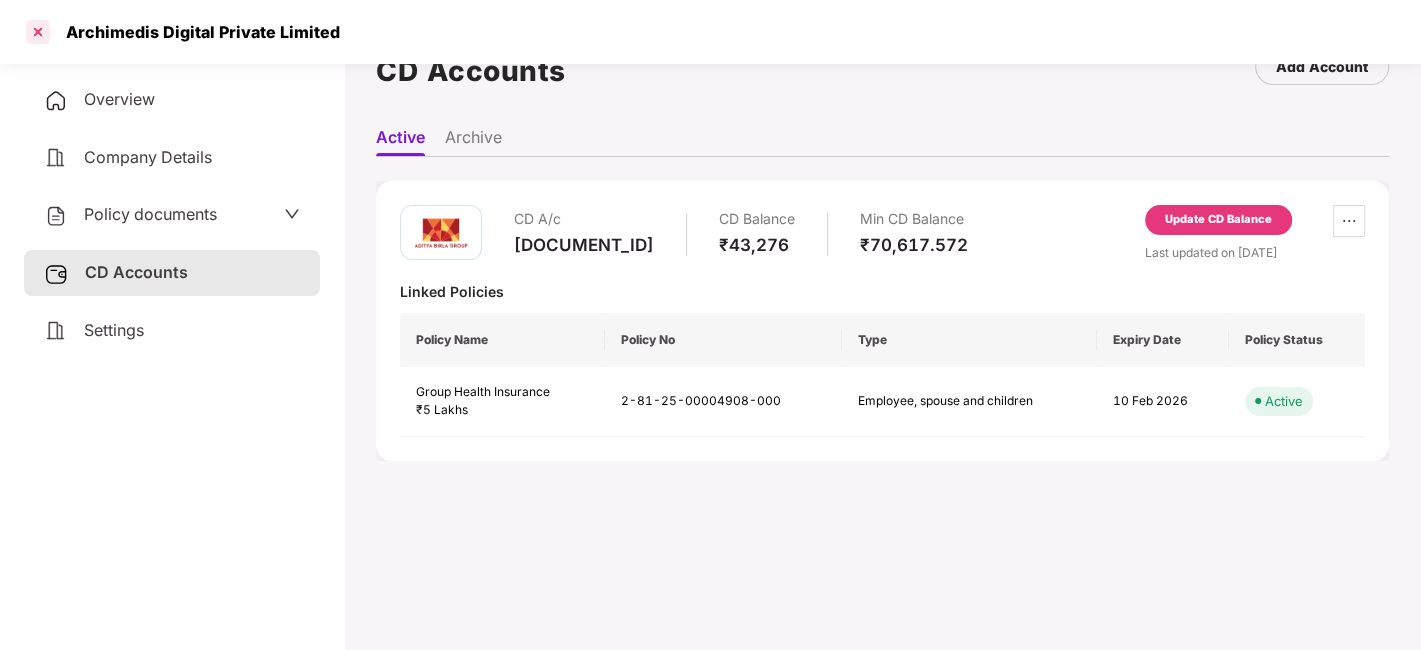 click at bounding box center (38, 32) 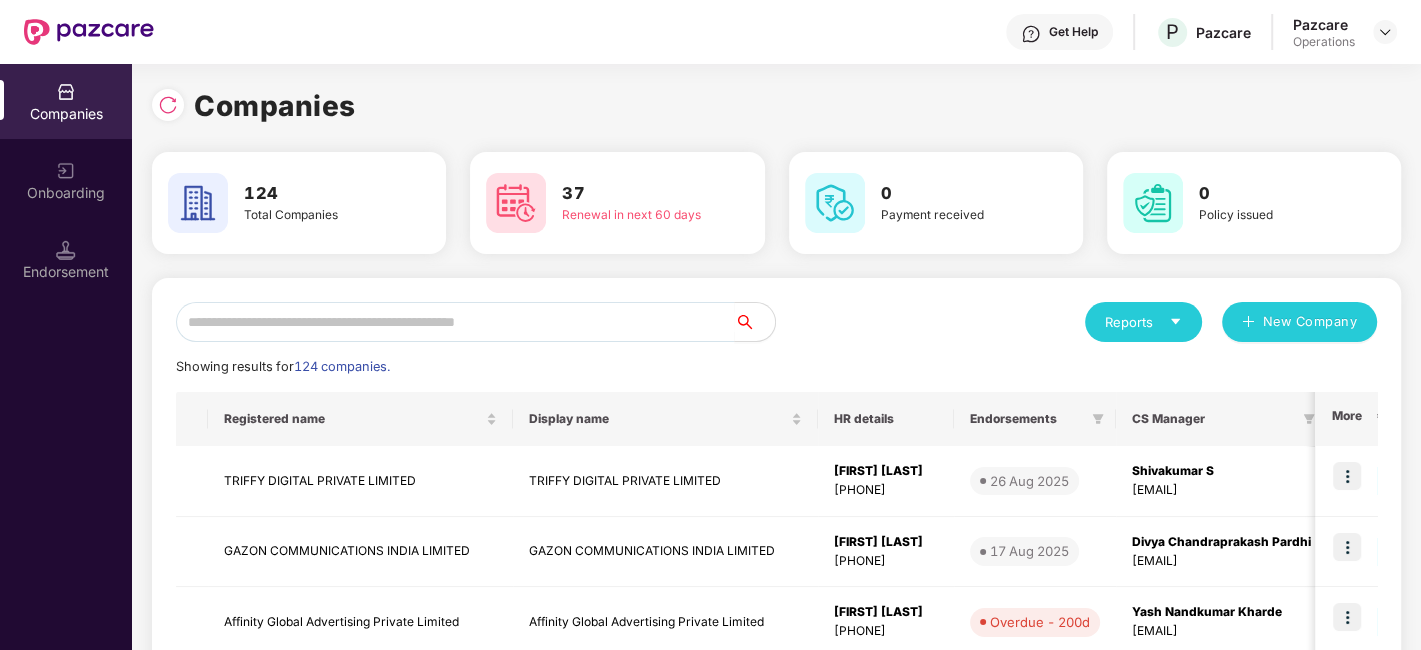 scroll, scrollTop: 0, scrollLeft: 0, axis: both 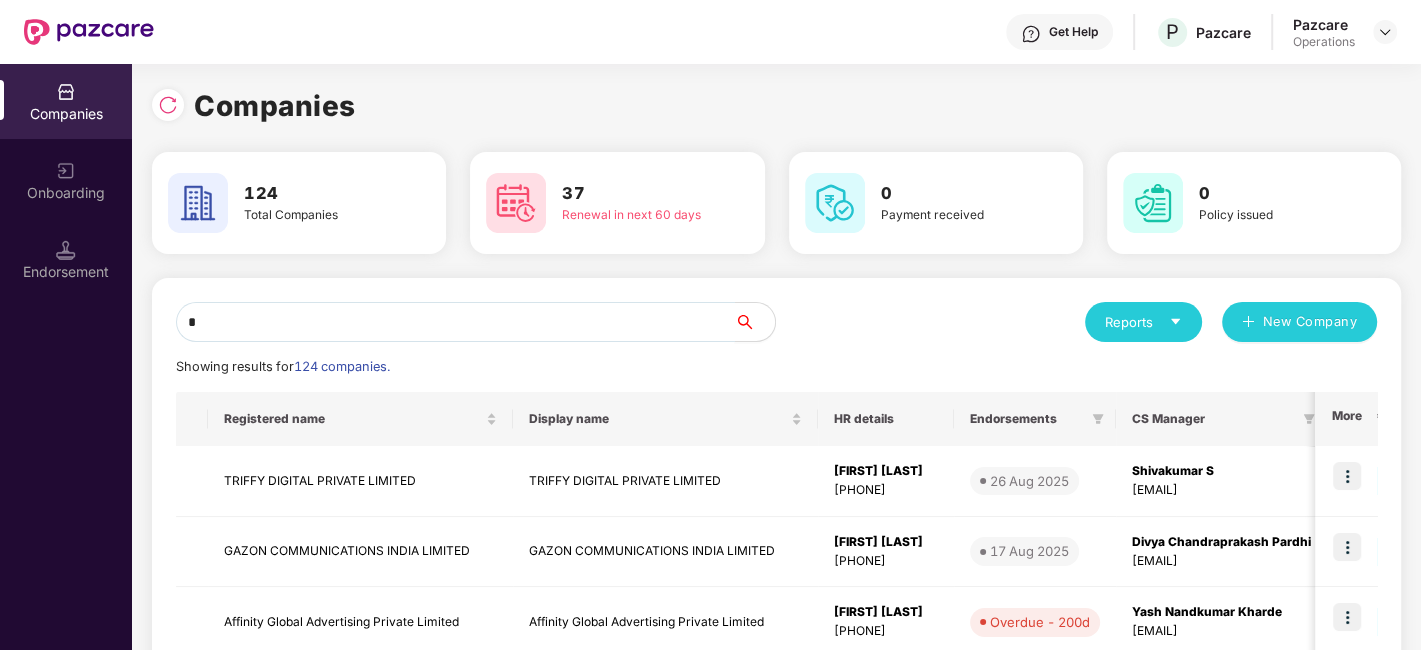 click on "*" at bounding box center (455, 322) 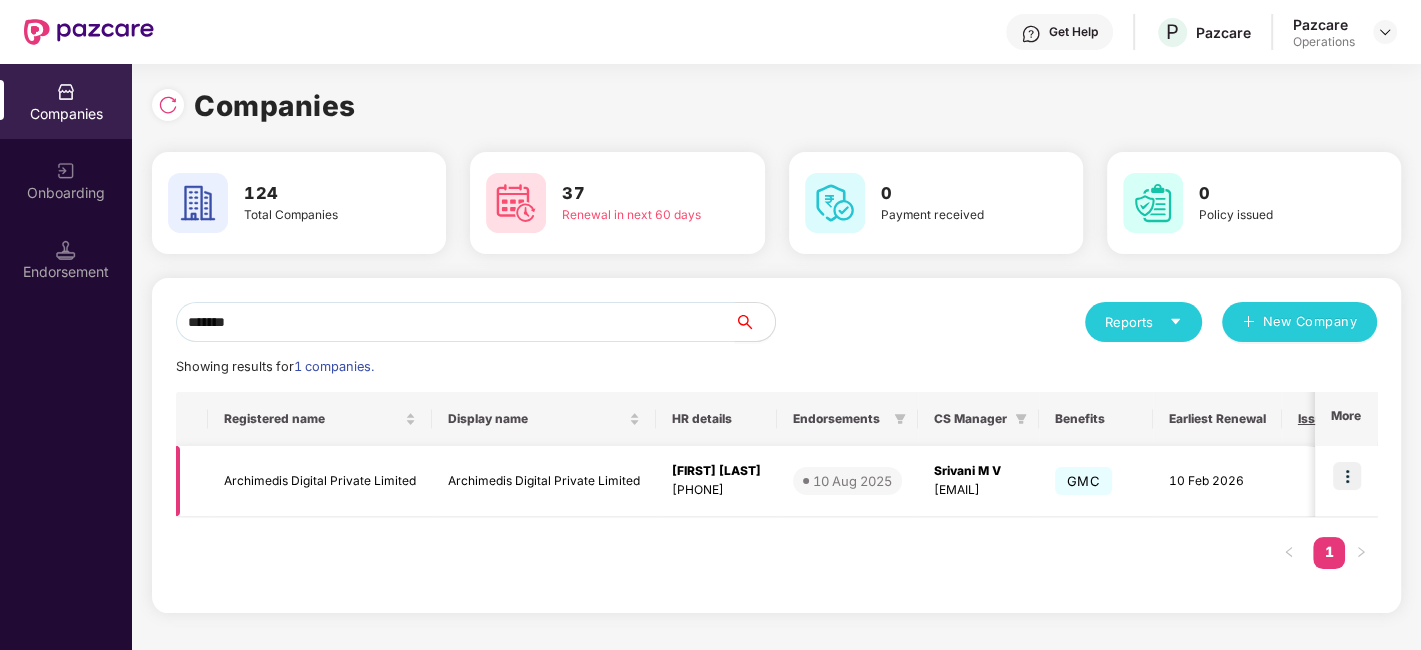type on "*******" 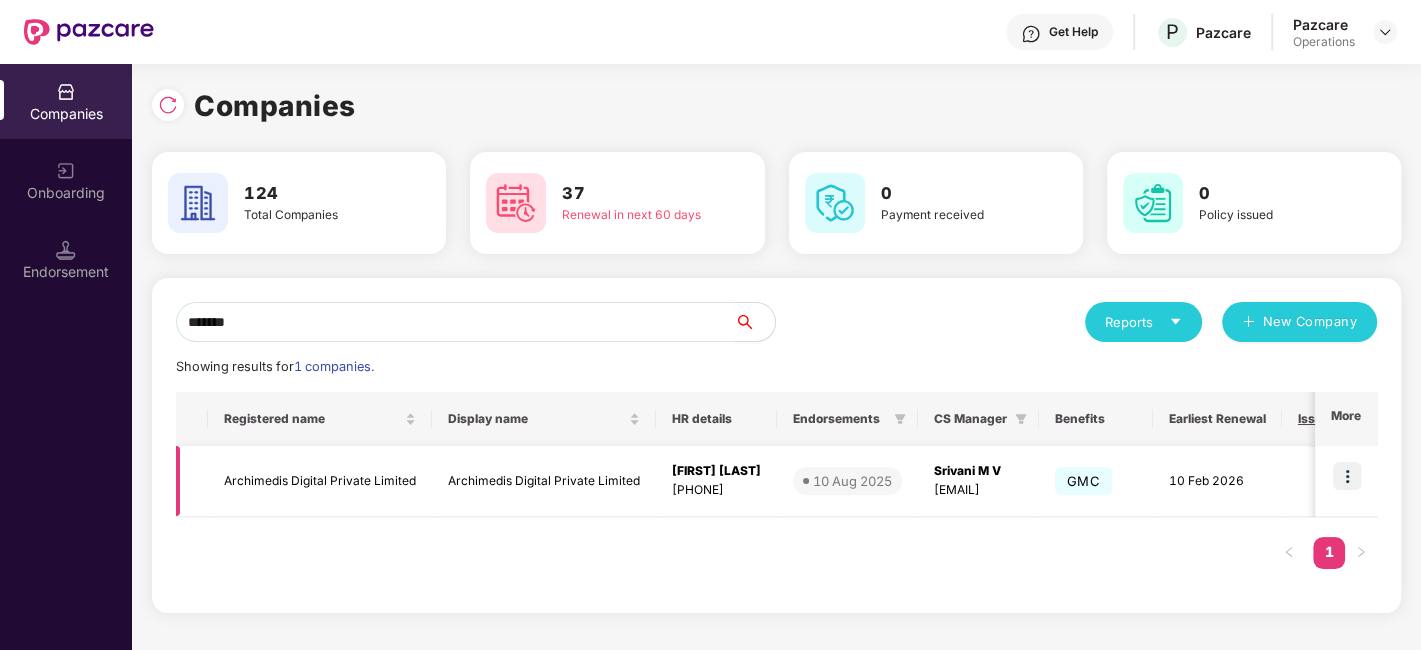 click at bounding box center [1347, 476] 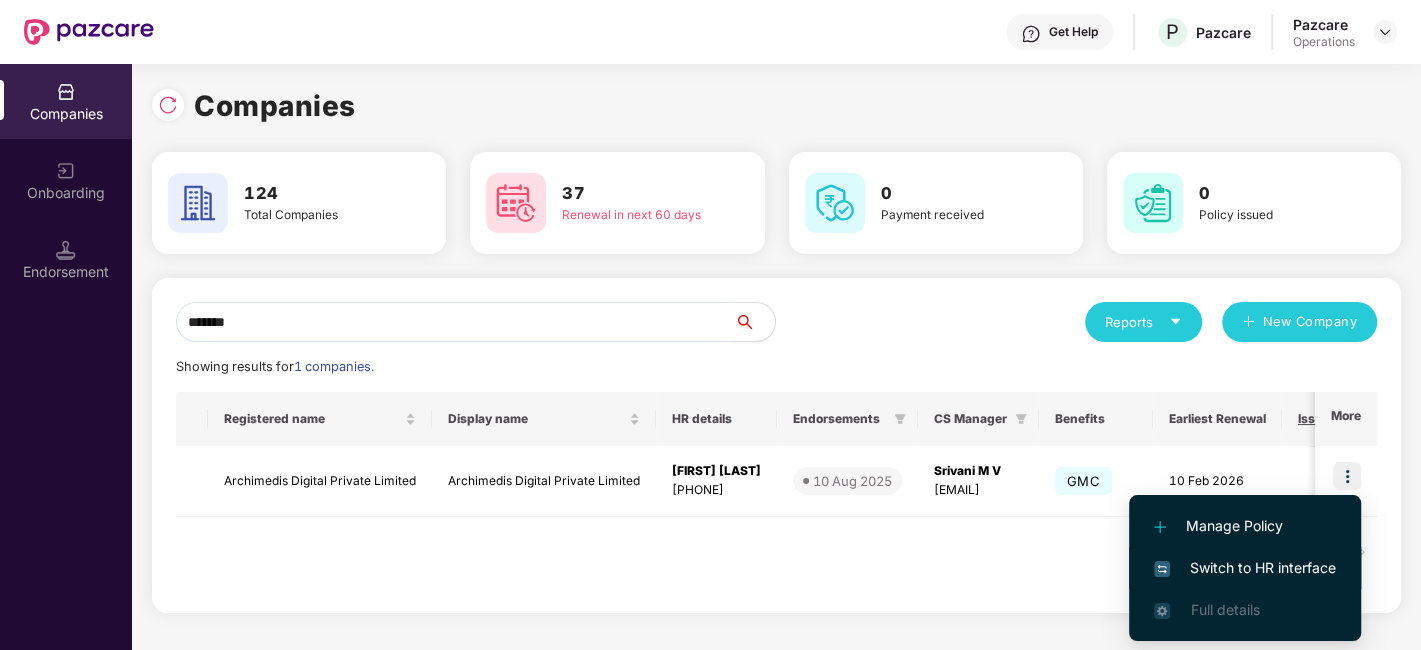 click on "Switch to HR interface" at bounding box center (1245, 568) 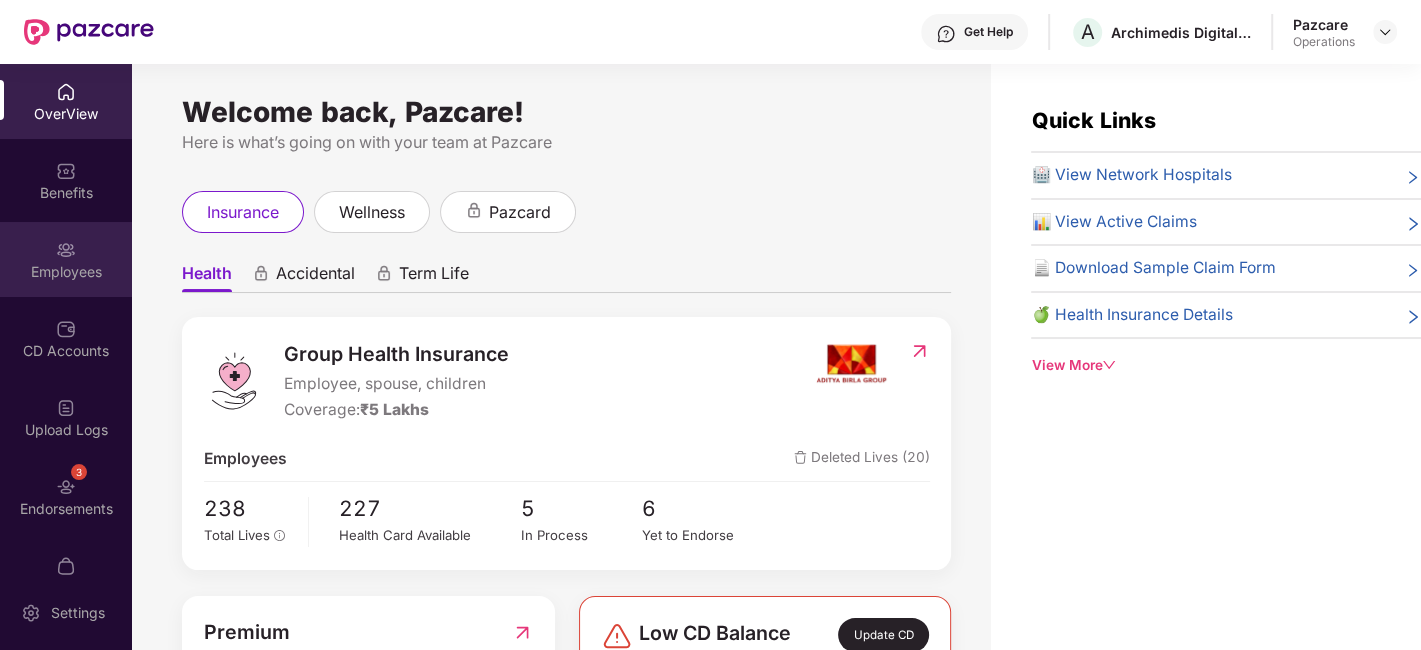 click on "Employees" at bounding box center [66, 259] 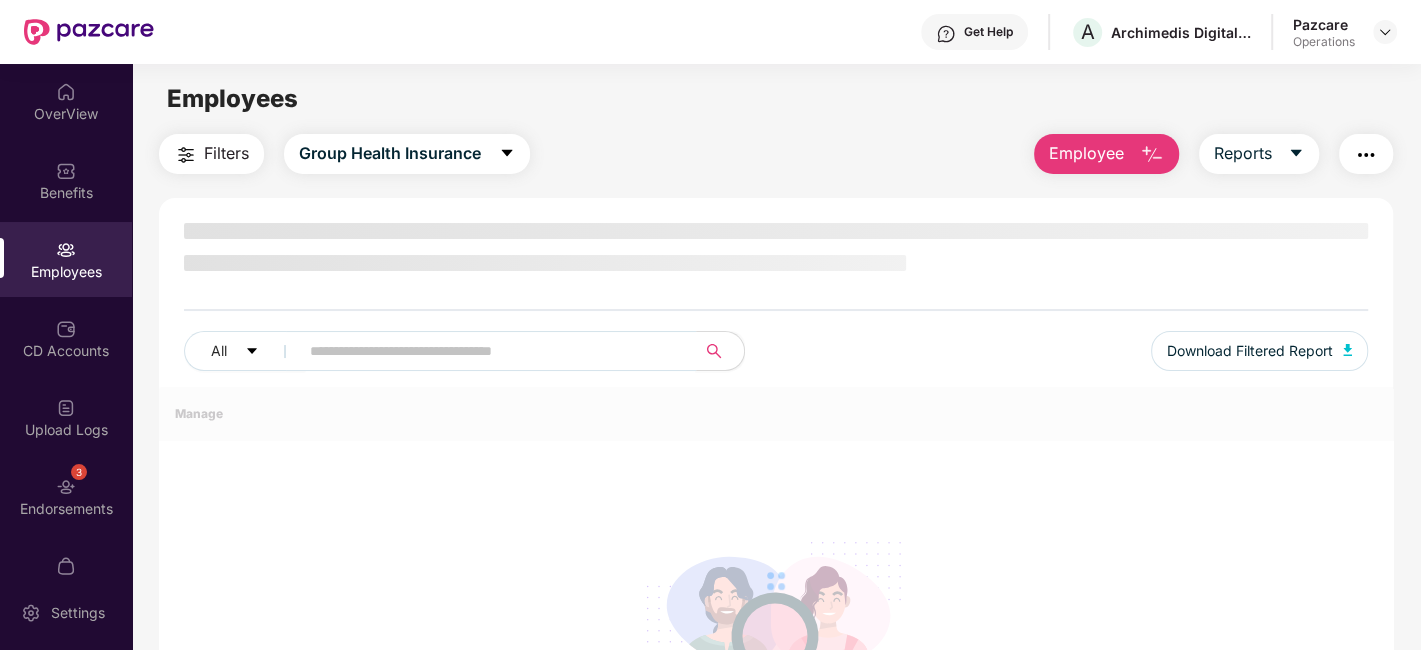 click at bounding box center (489, 351) 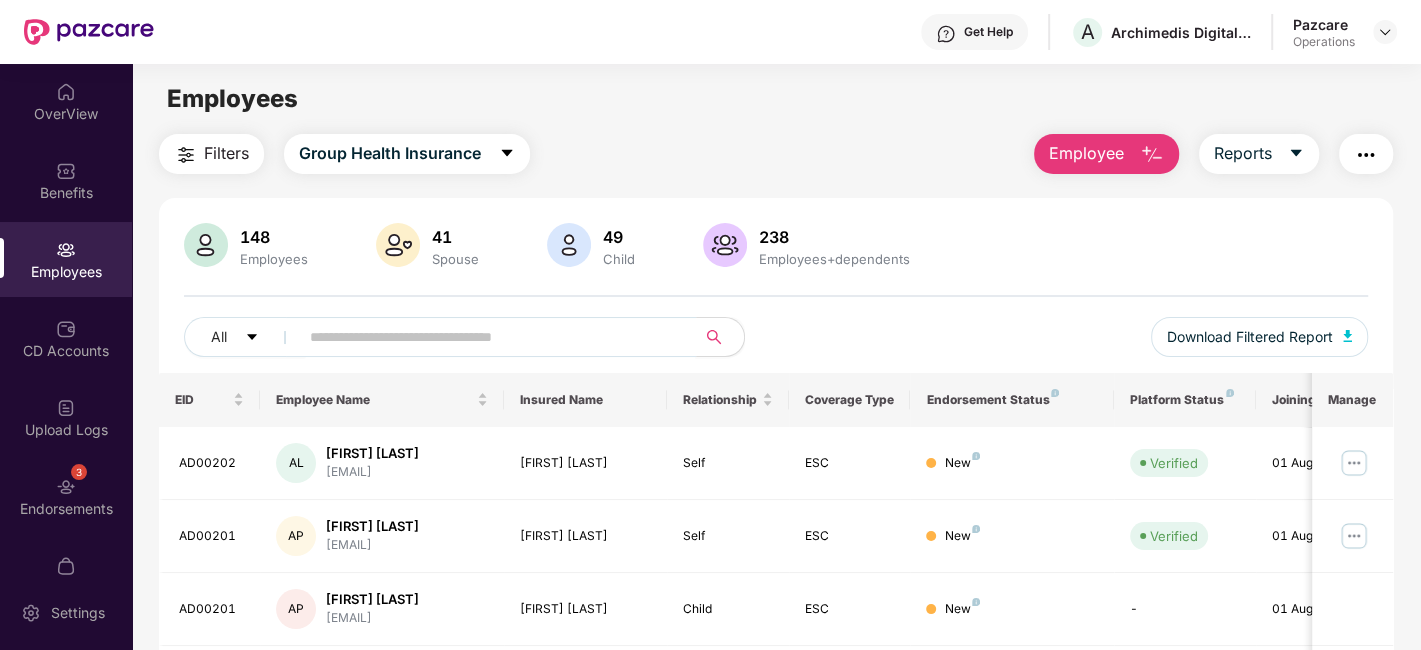paste on "*******" 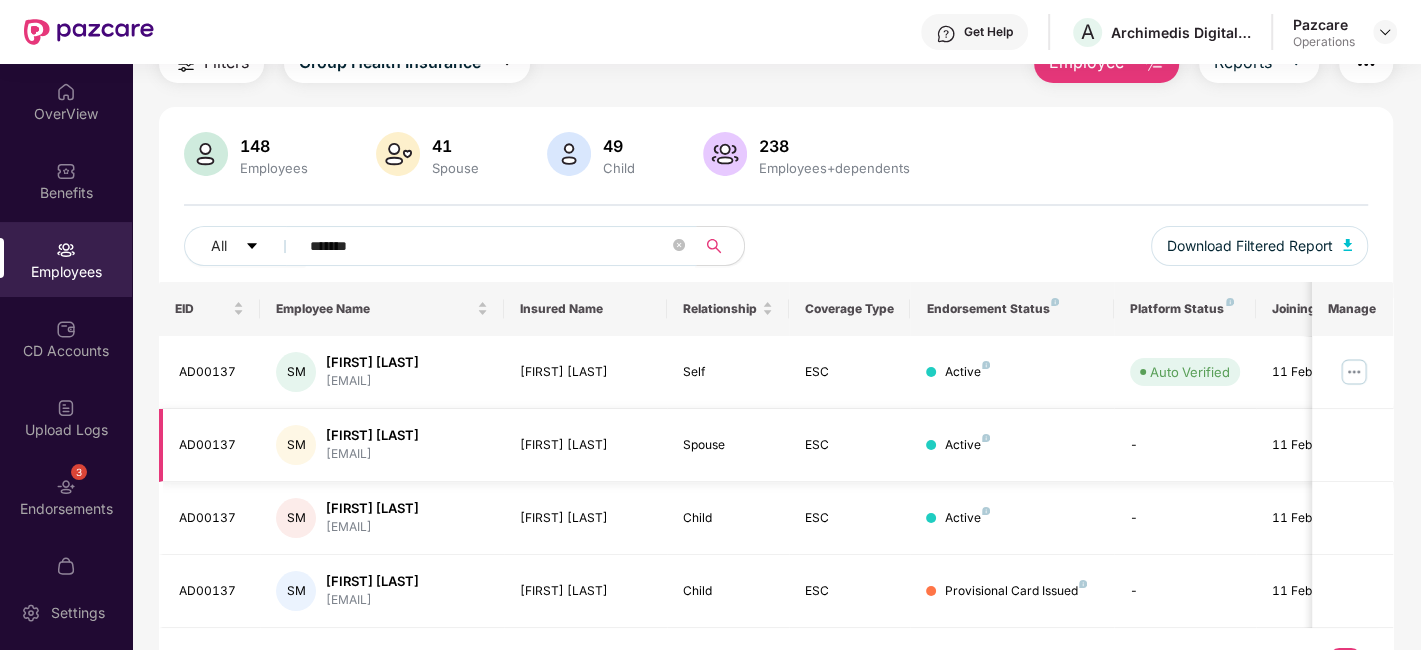 scroll, scrollTop: 0, scrollLeft: 0, axis: both 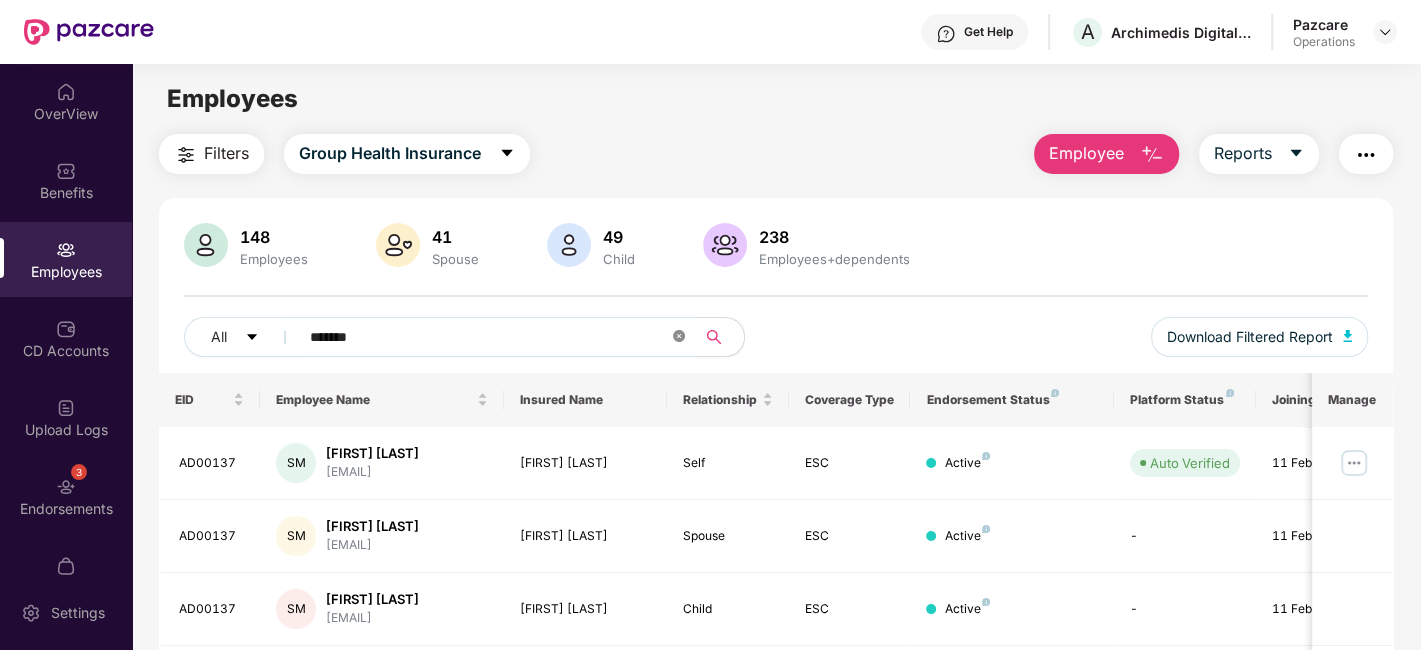 click 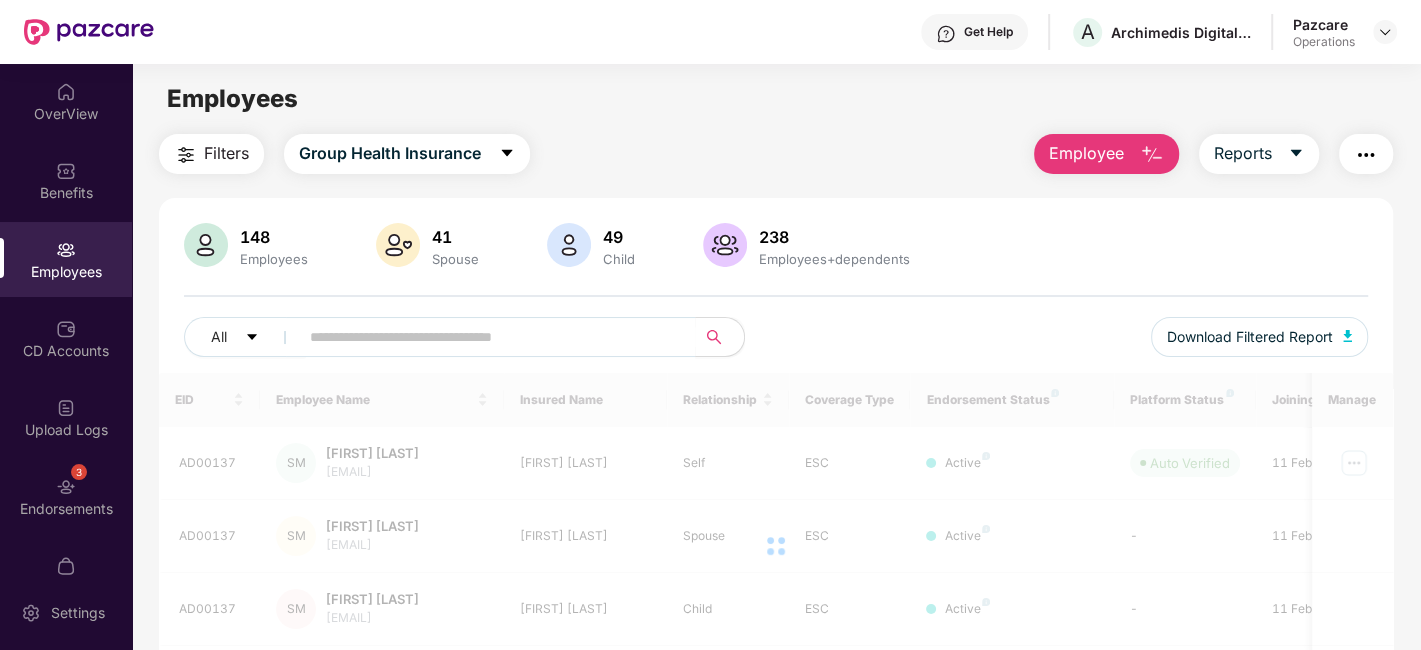 click at bounding box center (1366, 155) 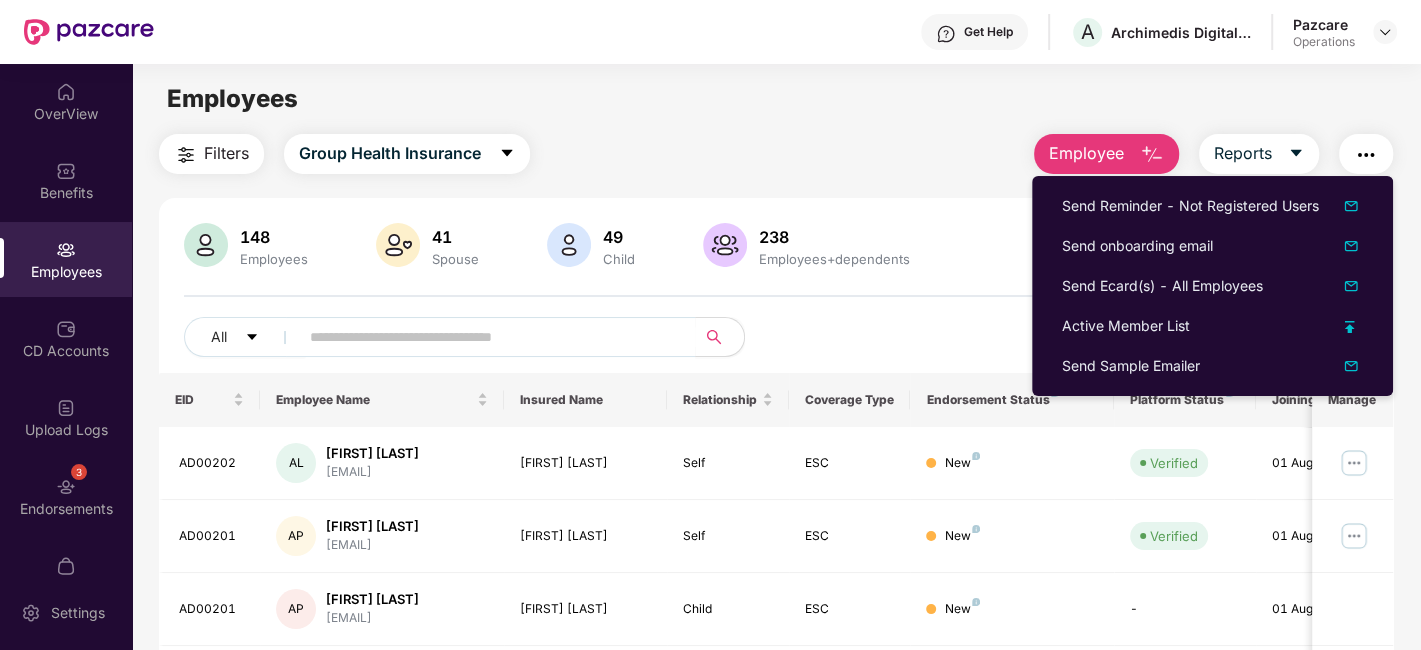 type 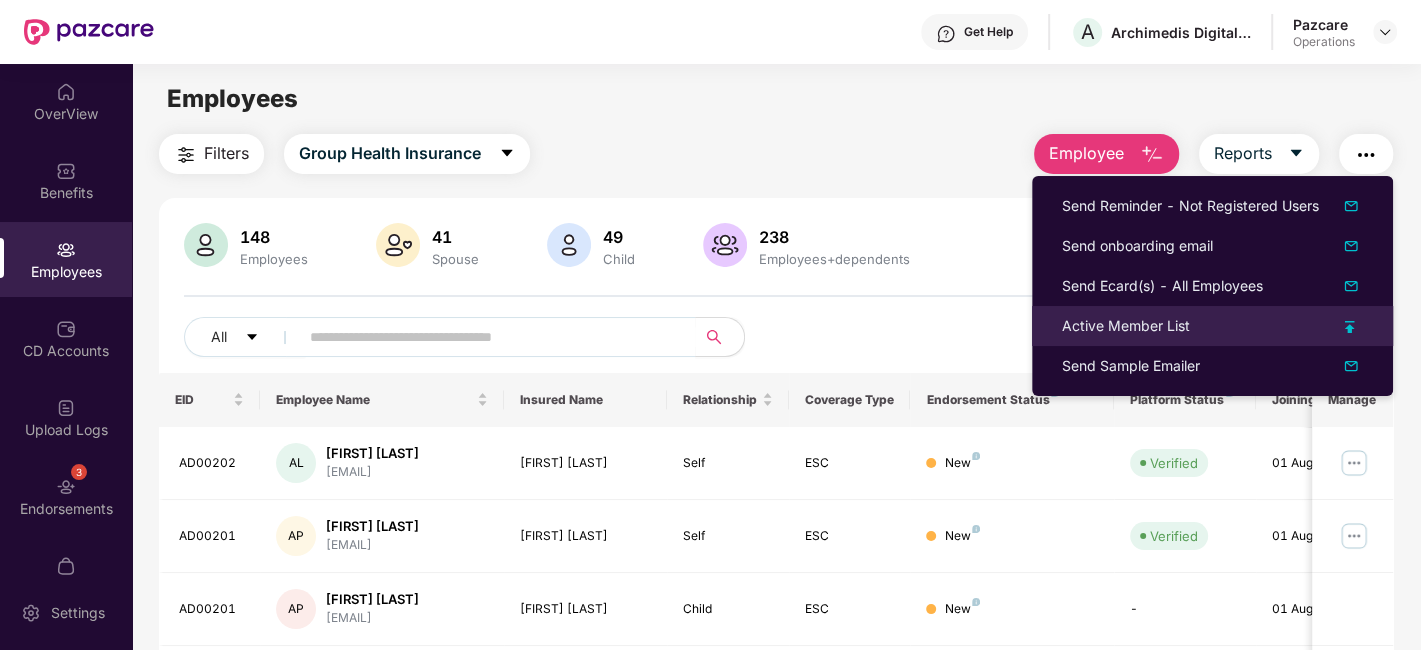 click on "Active Member List" at bounding box center (1126, 326) 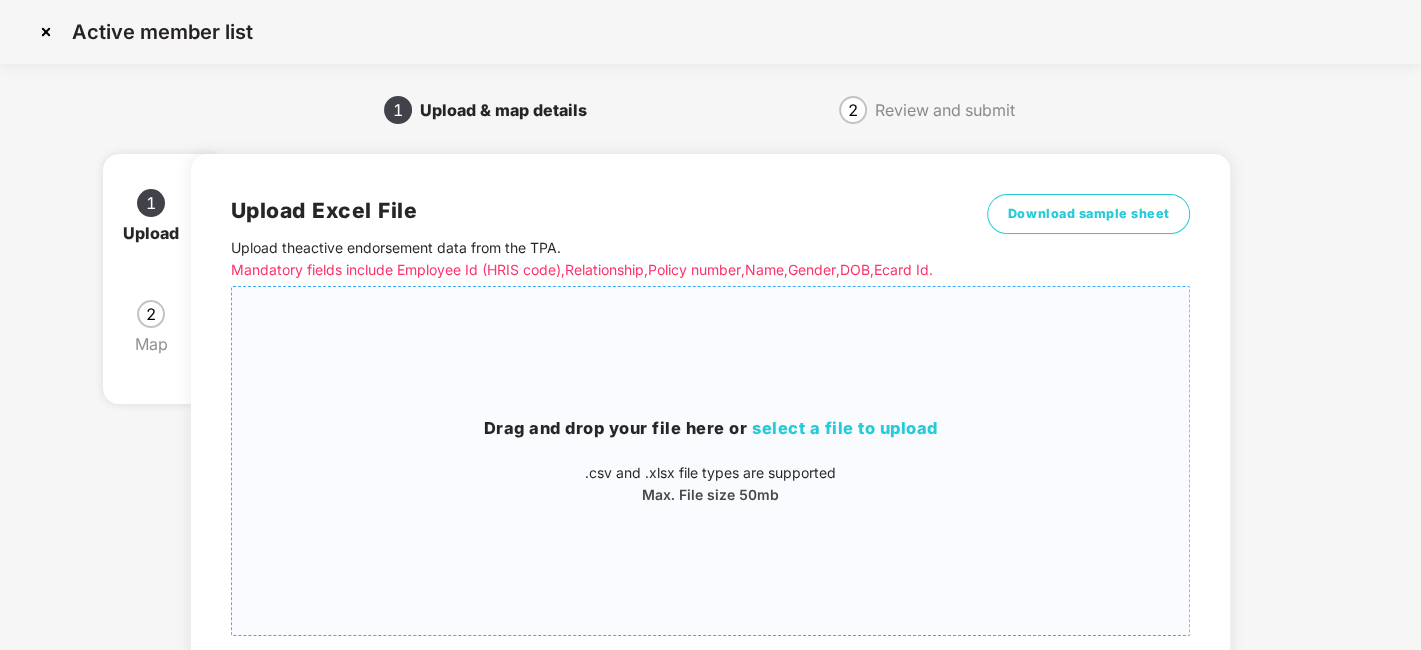 click on "Drag and drop your file here or  select a file to upload .csv and .xlsx file types are supported Max. File size 50mb" at bounding box center [711, 461] 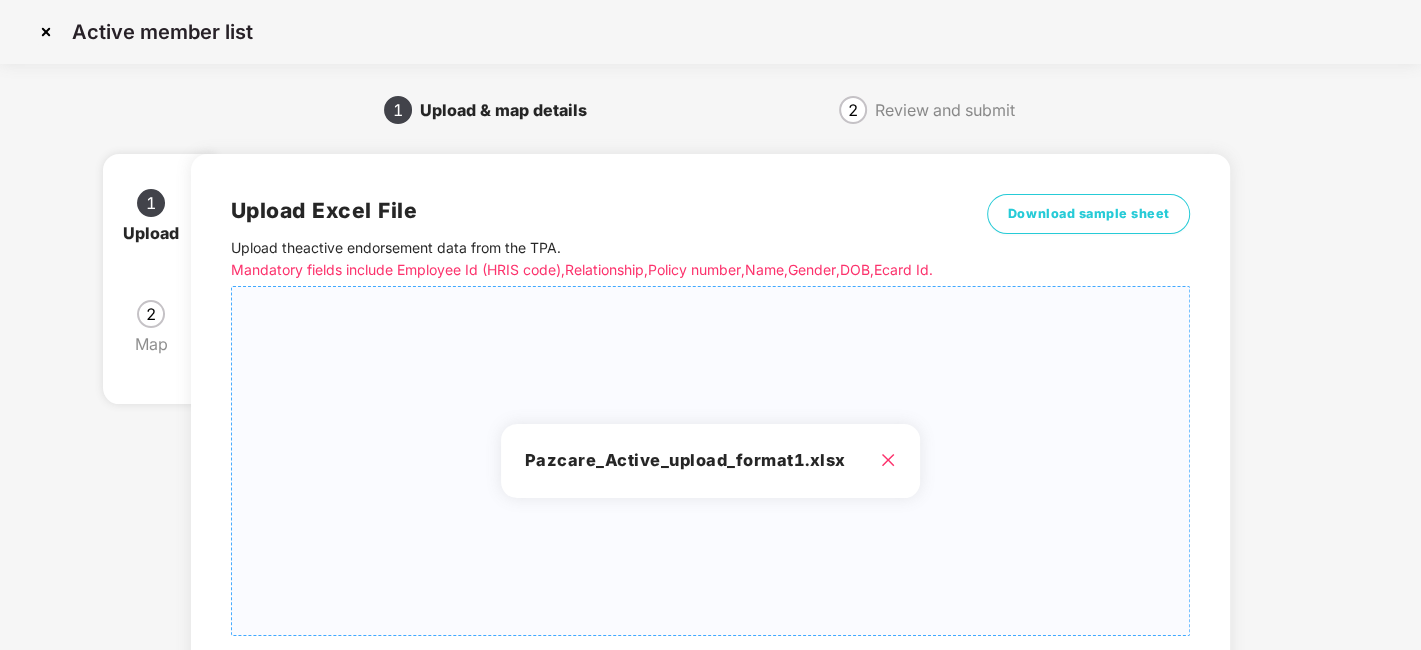 scroll, scrollTop: 214, scrollLeft: 0, axis: vertical 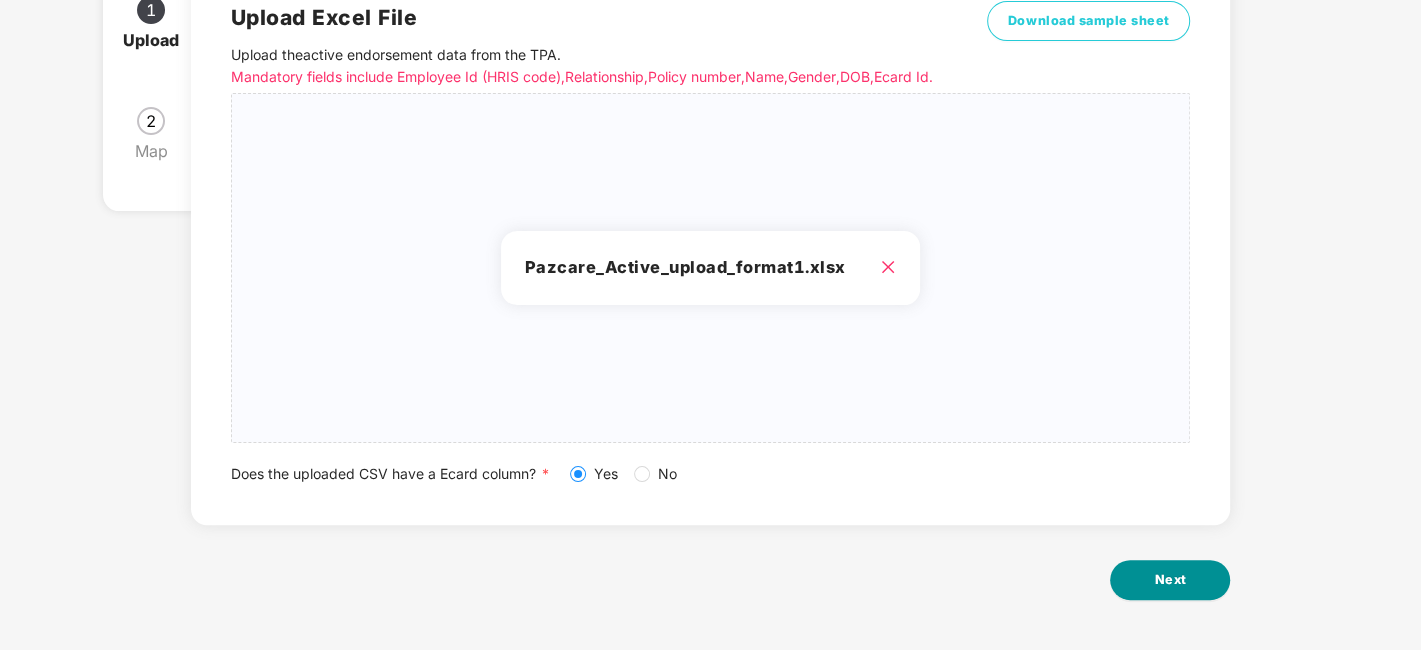 click on "Next" at bounding box center (1170, 580) 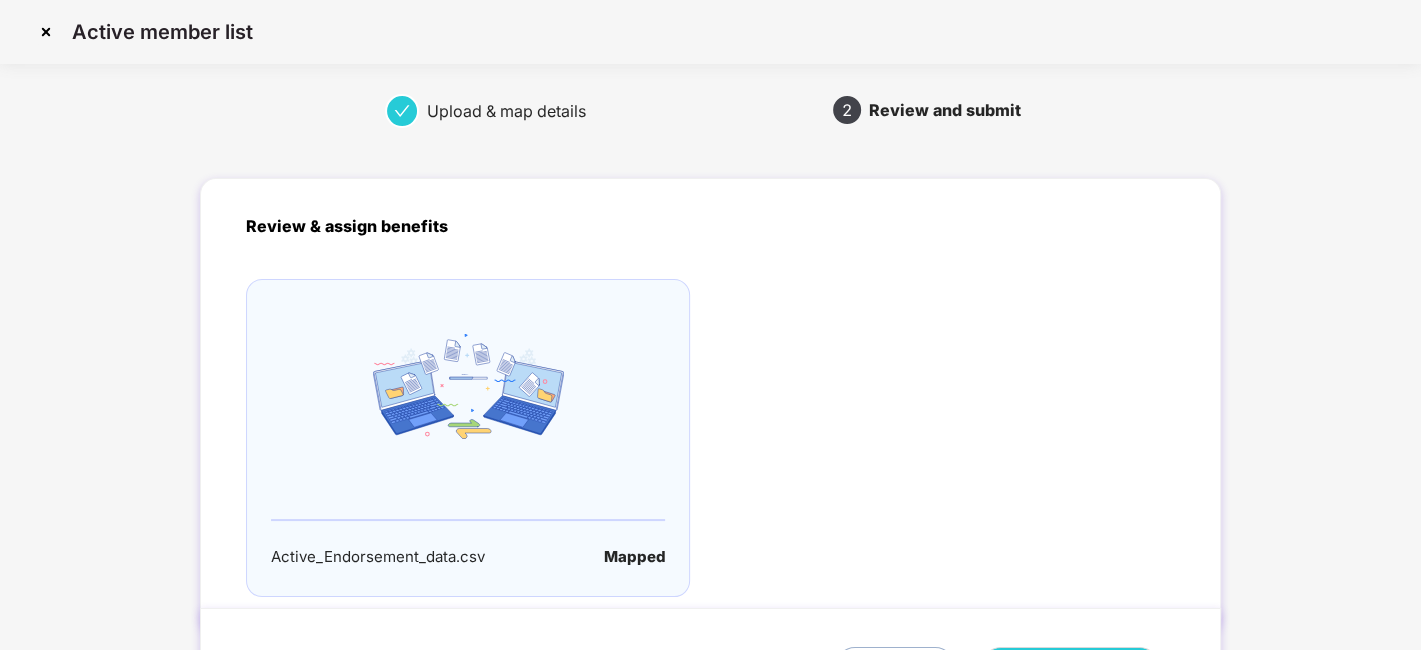 scroll, scrollTop: 132, scrollLeft: 0, axis: vertical 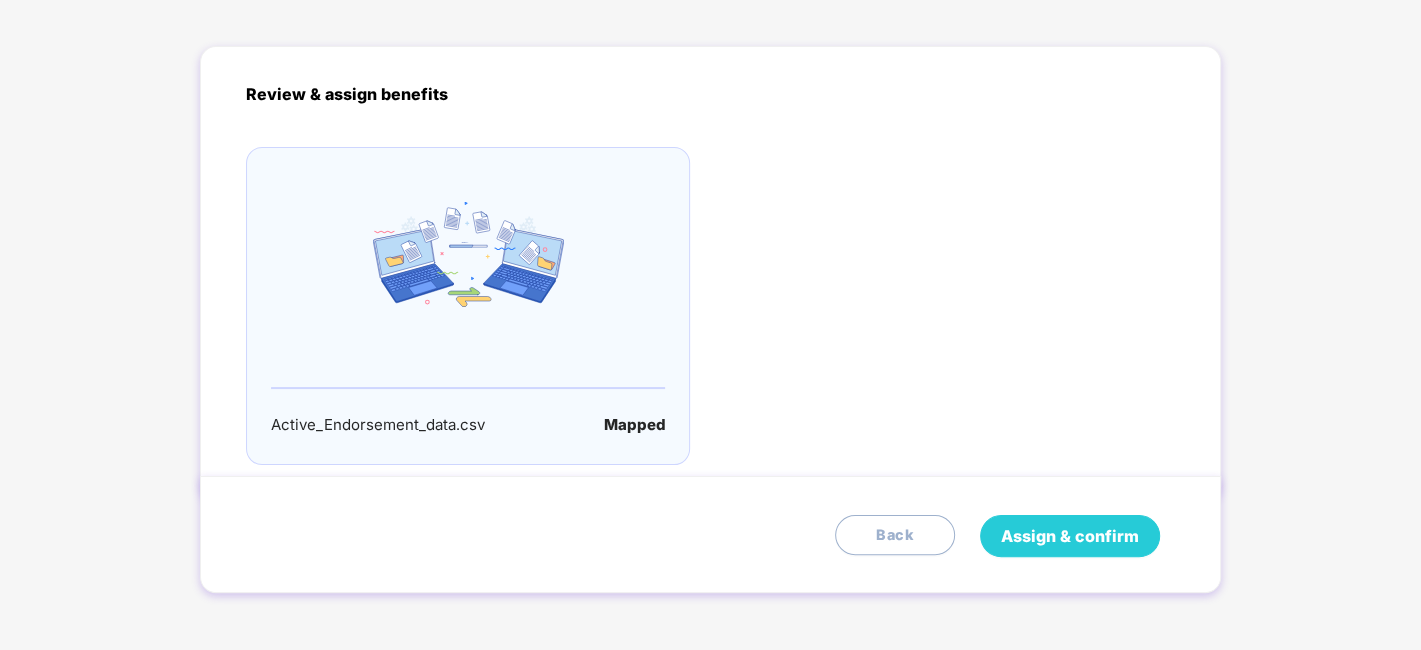 click on "Assign & confirm" at bounding box center (1070, 536) 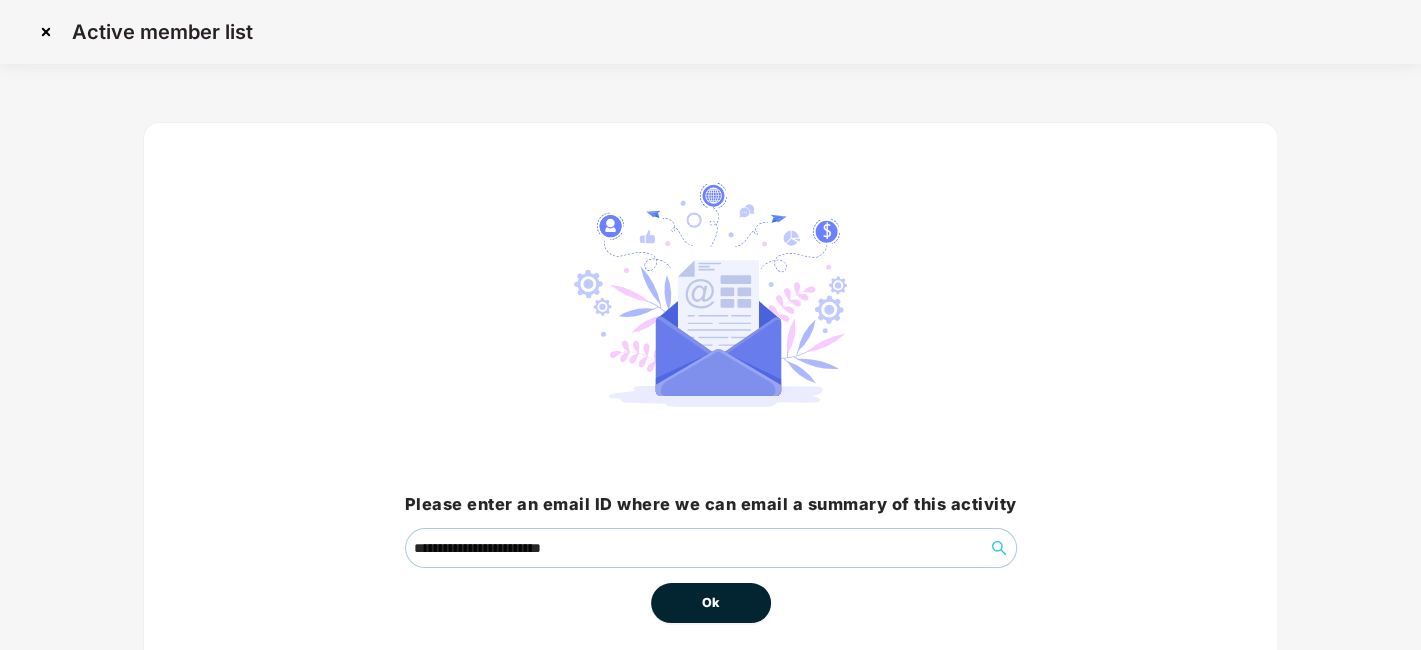 scroll, scrollTop: 86, scrollLeft: 0, axis: vertical 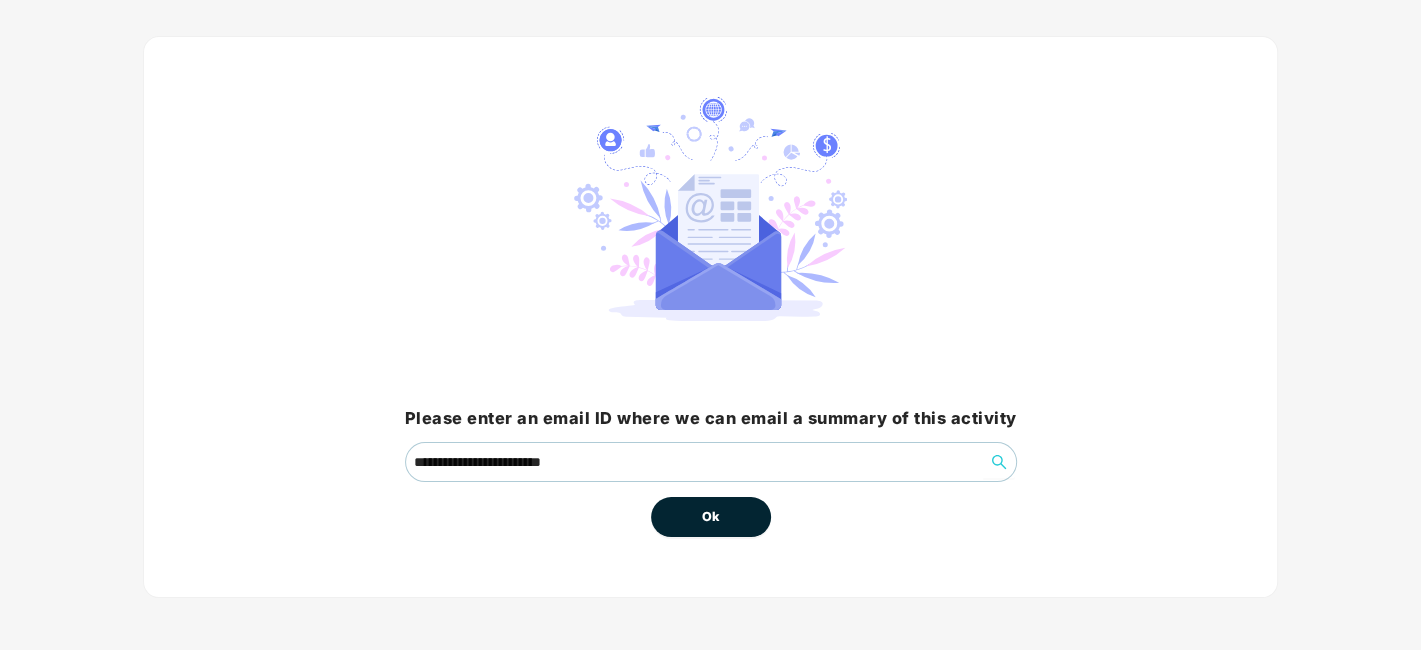 click on "Ok" at bounding box center [711, 517] 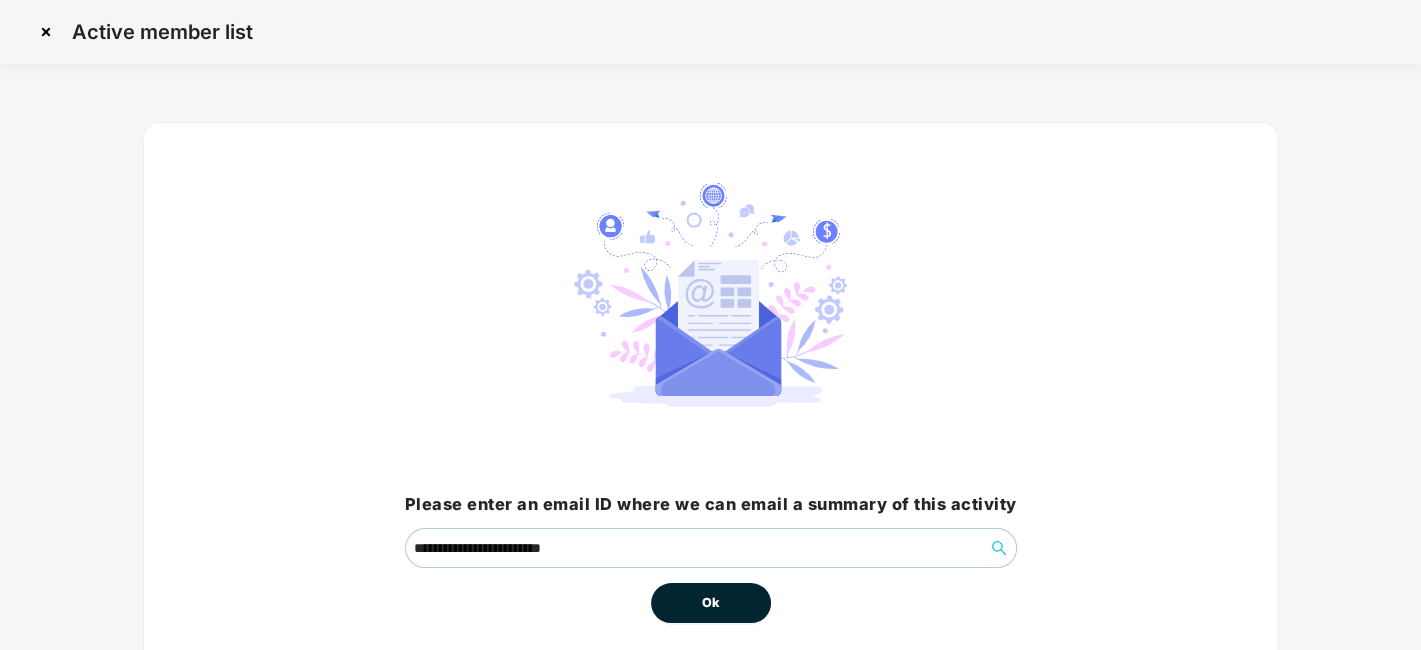 scroll, scrollTop: 86, scrollLeft: 0, axis: vertical 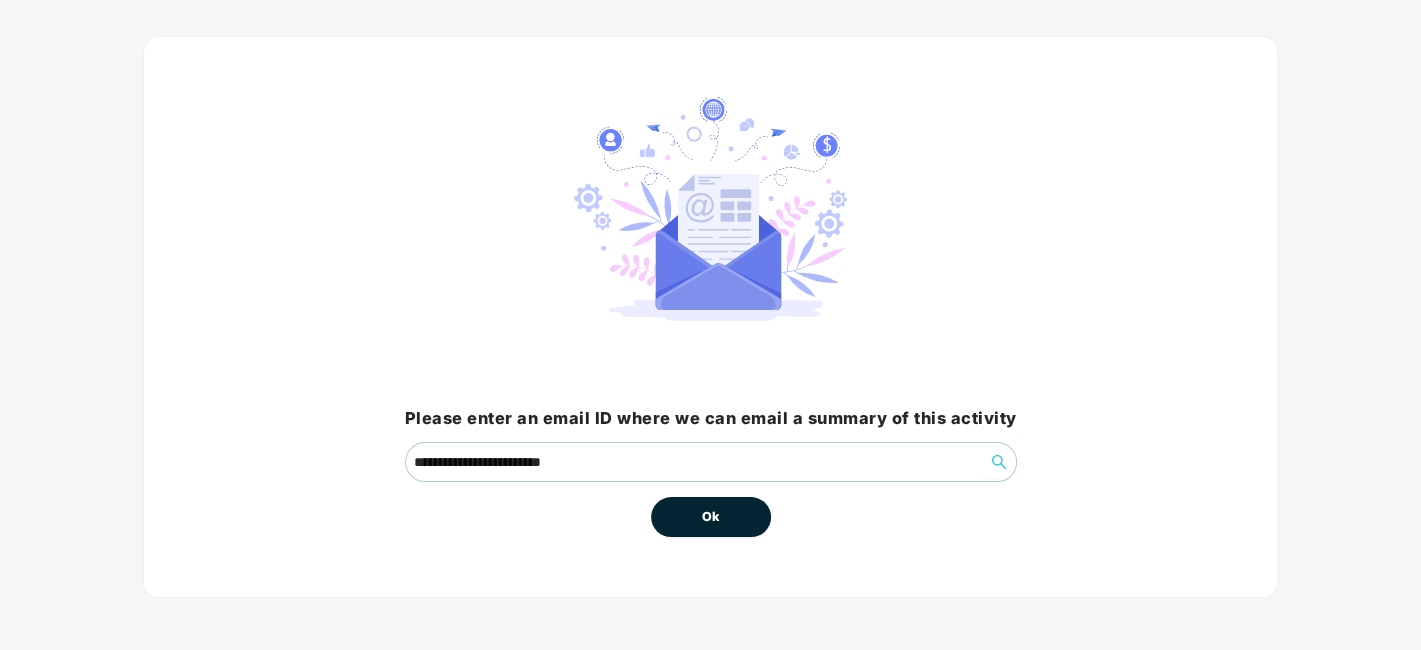 click on "Ok" at bounding box center (711, 517) 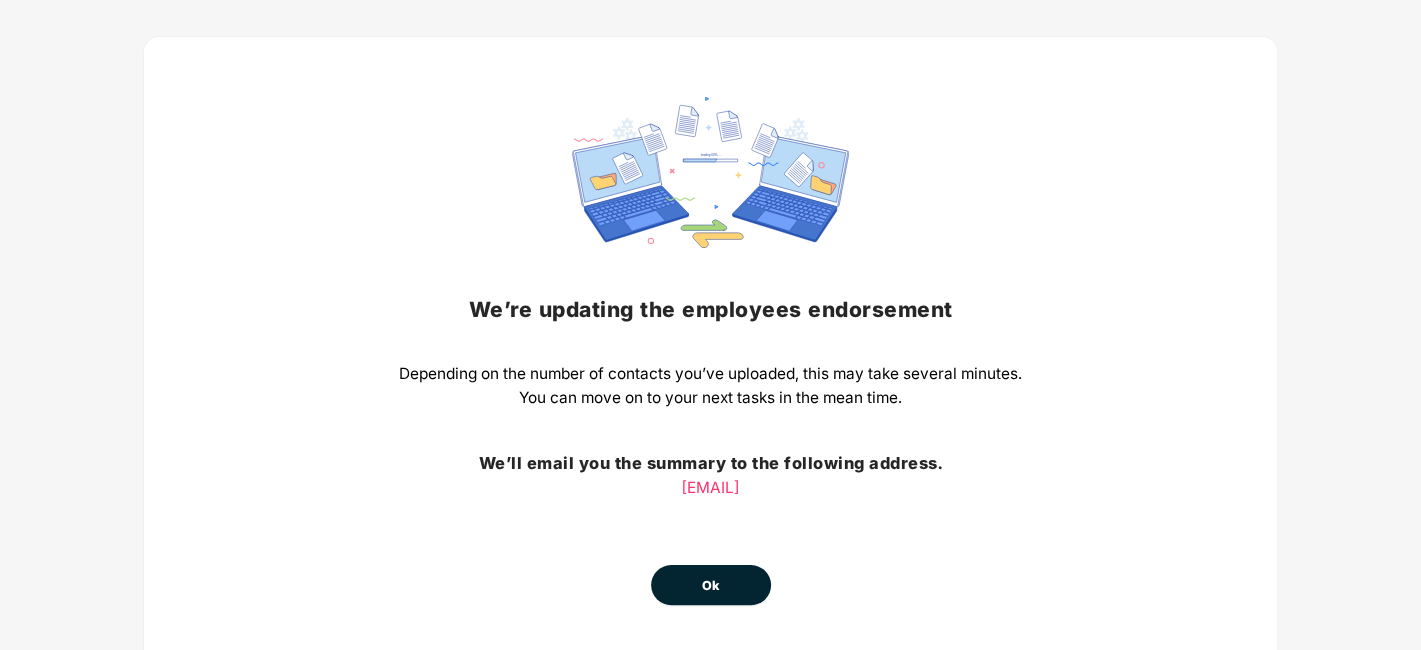 click on "Ok" at bounding box center [711, 585] 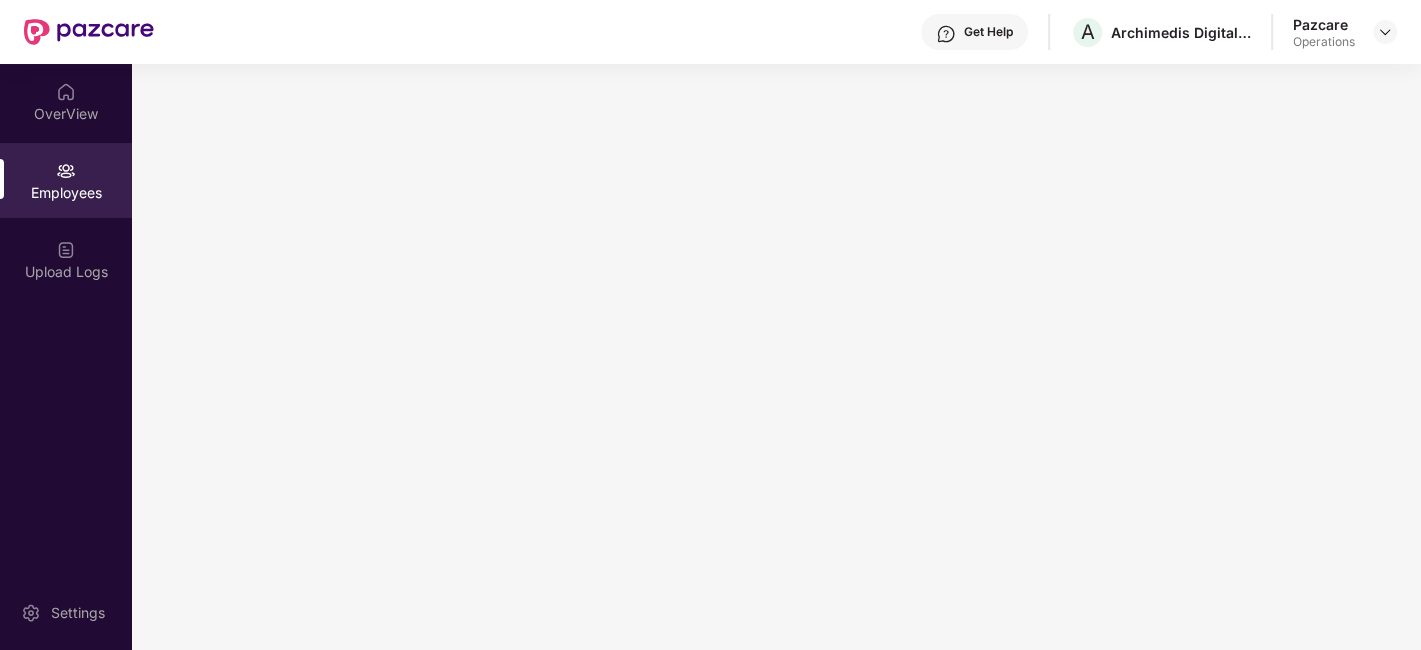 scroll, scrollTop: 0, scrollLeft: 0, axis: both 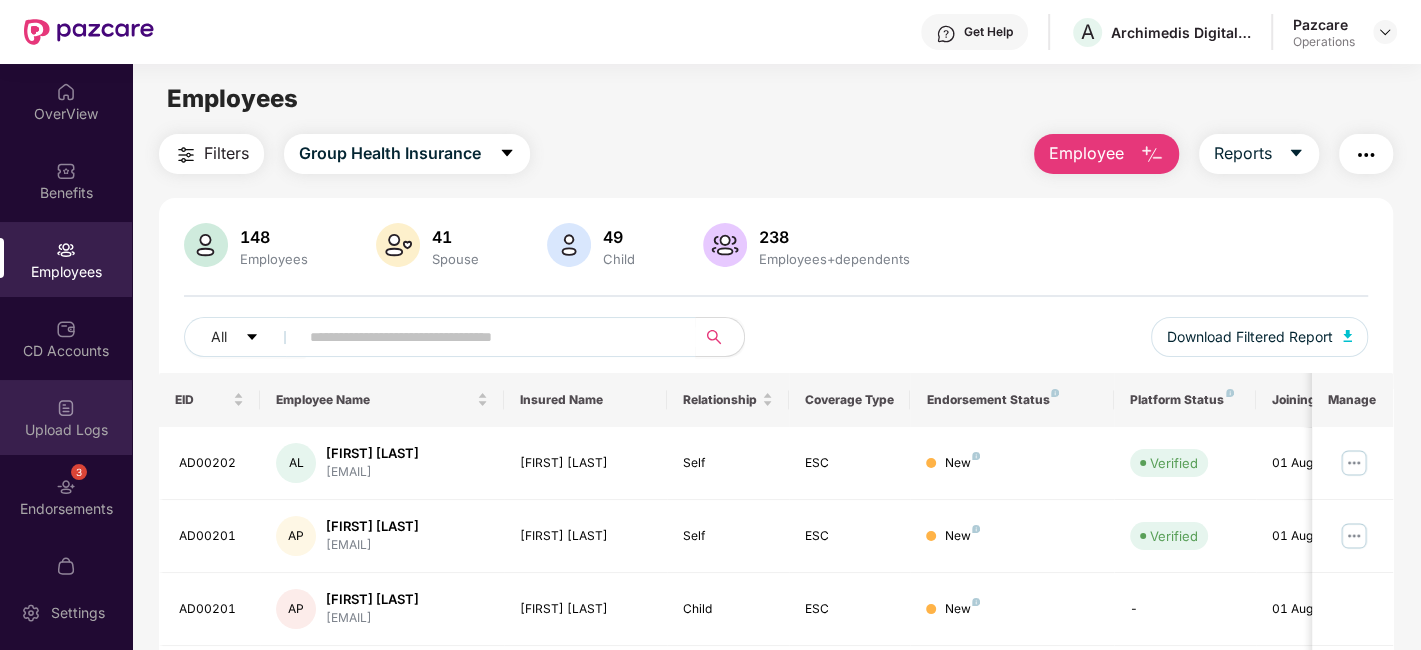 click on "Upload Logs" at bounding box center (66, 417) 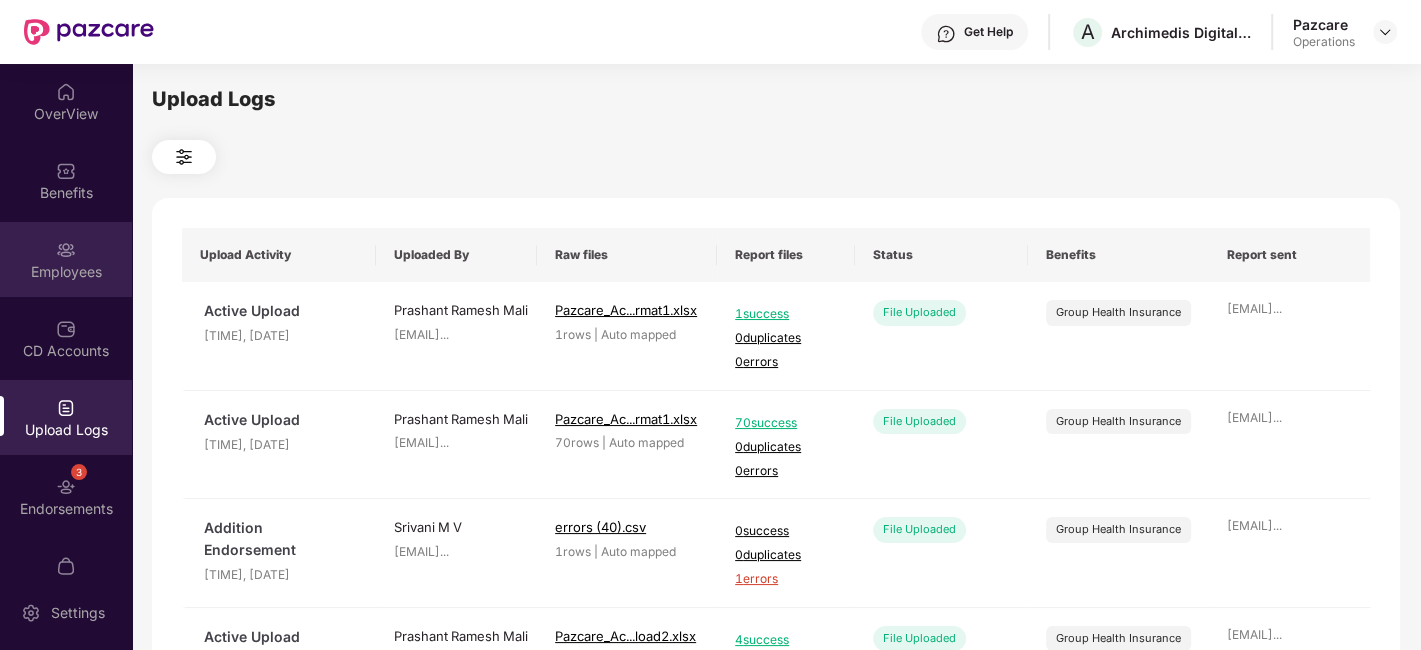 click on "Employees" at bounding box center [66, 259] 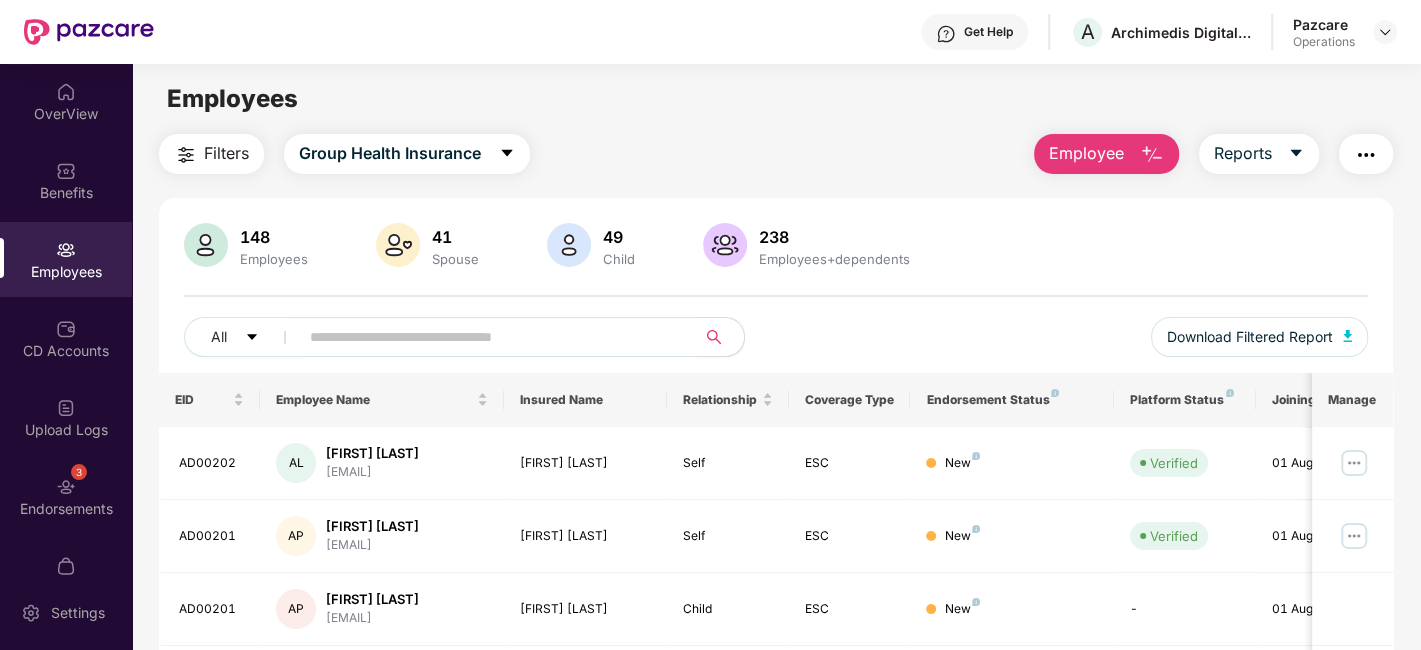 click at bounding box center (489, 337) 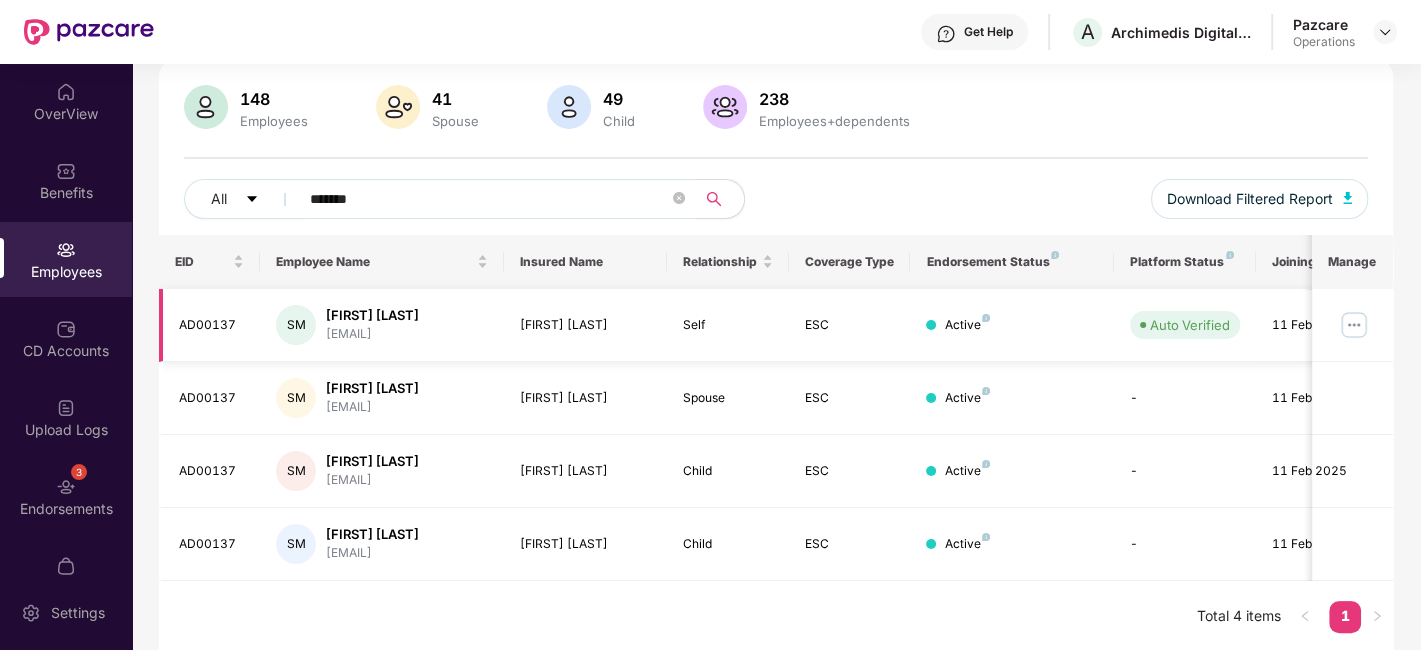 scroll, scrollTop: 0, scrollLeft: 0, axis: both 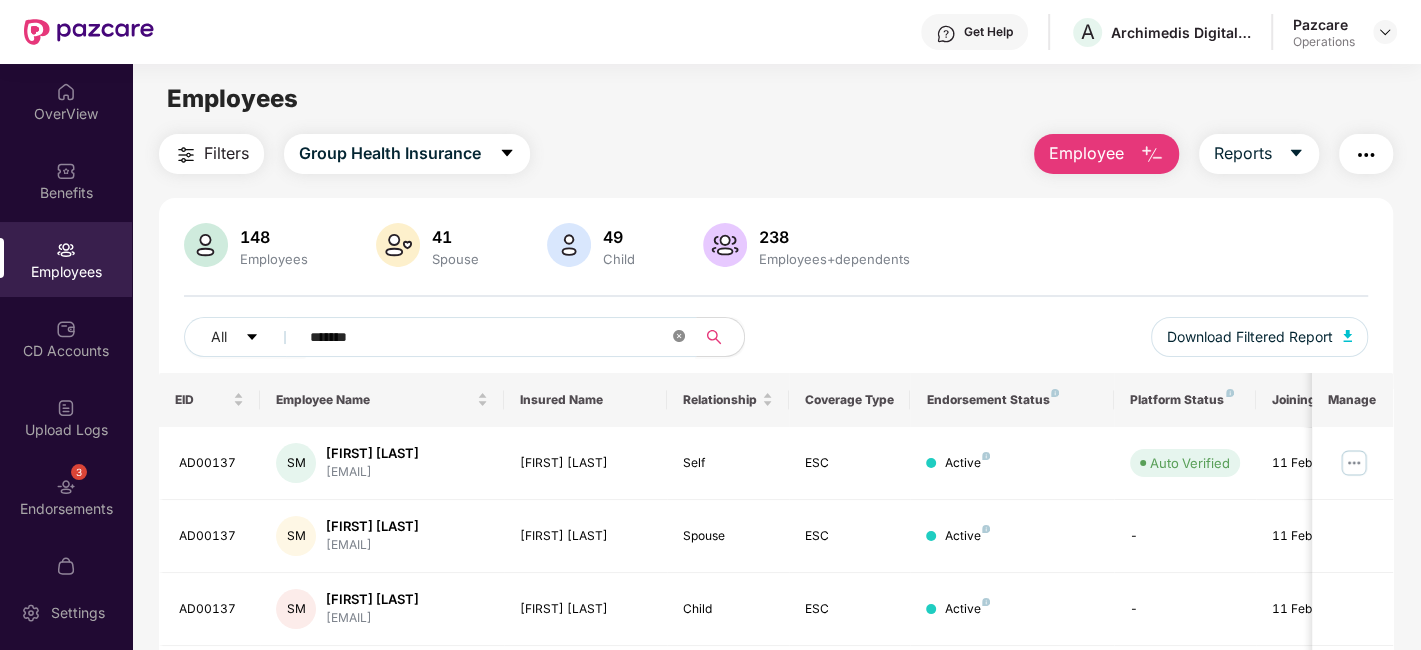 click 